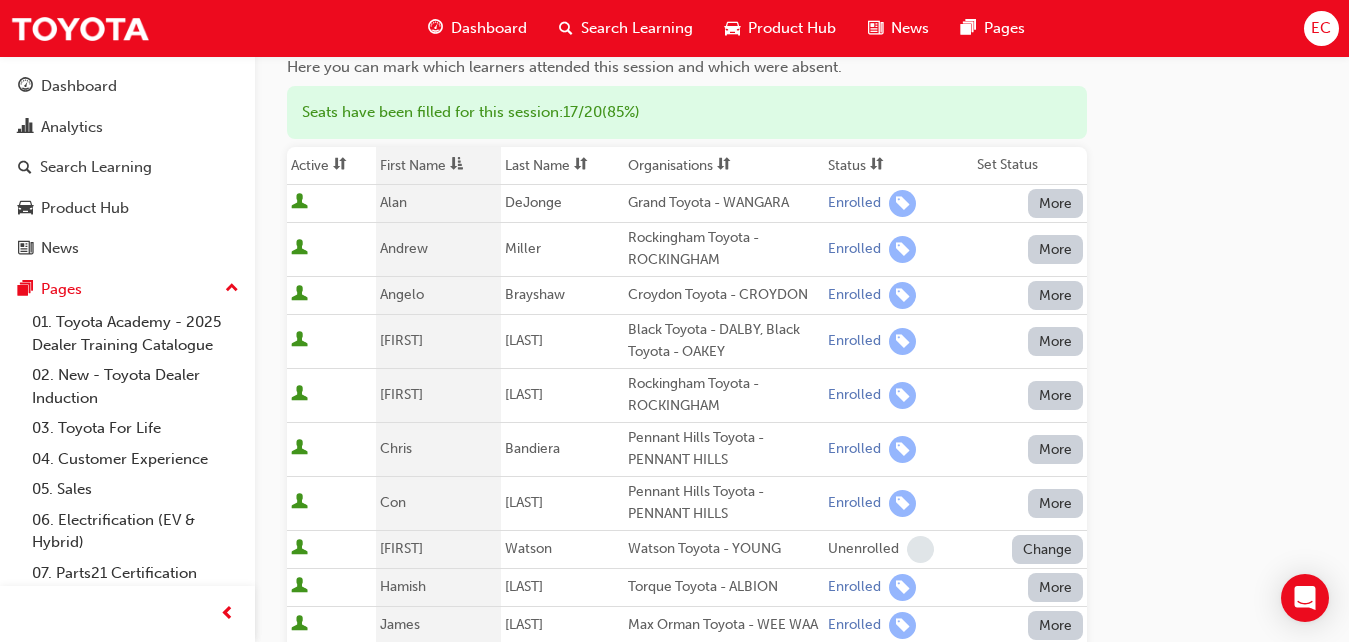 scroll, scrollTop: 220, scrollLeft: 0, axis: vertical 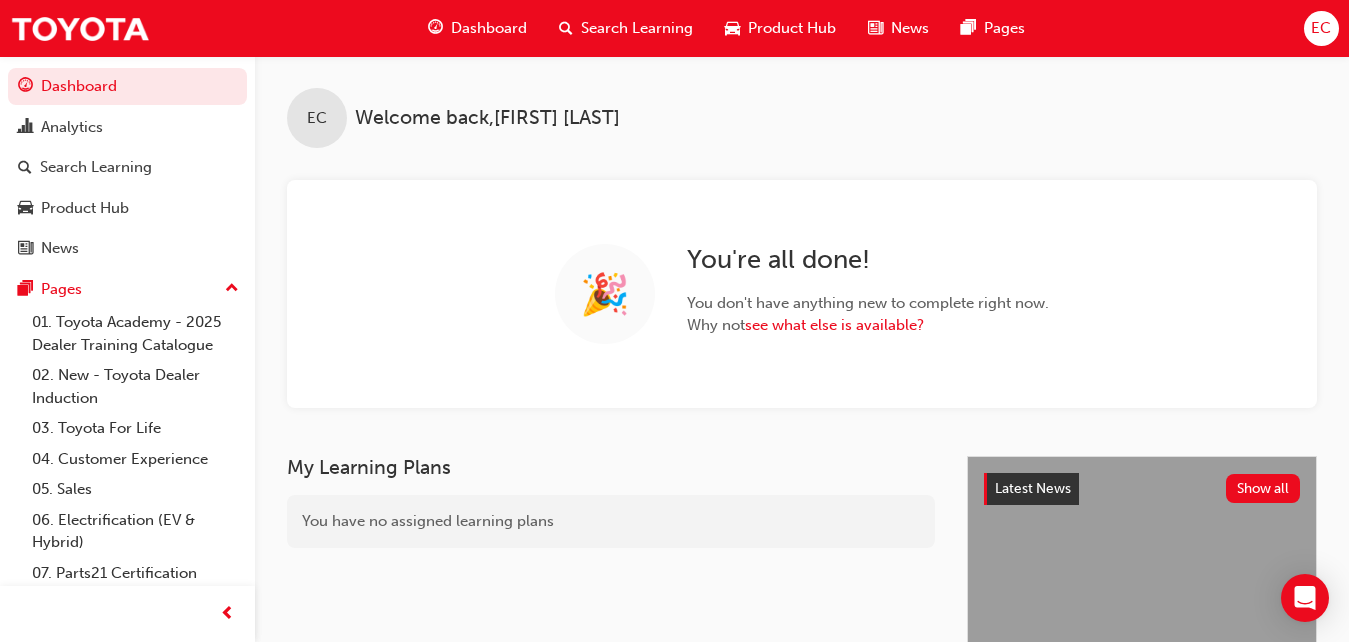 click on "Search Learning" at bounding box center (637, 28) 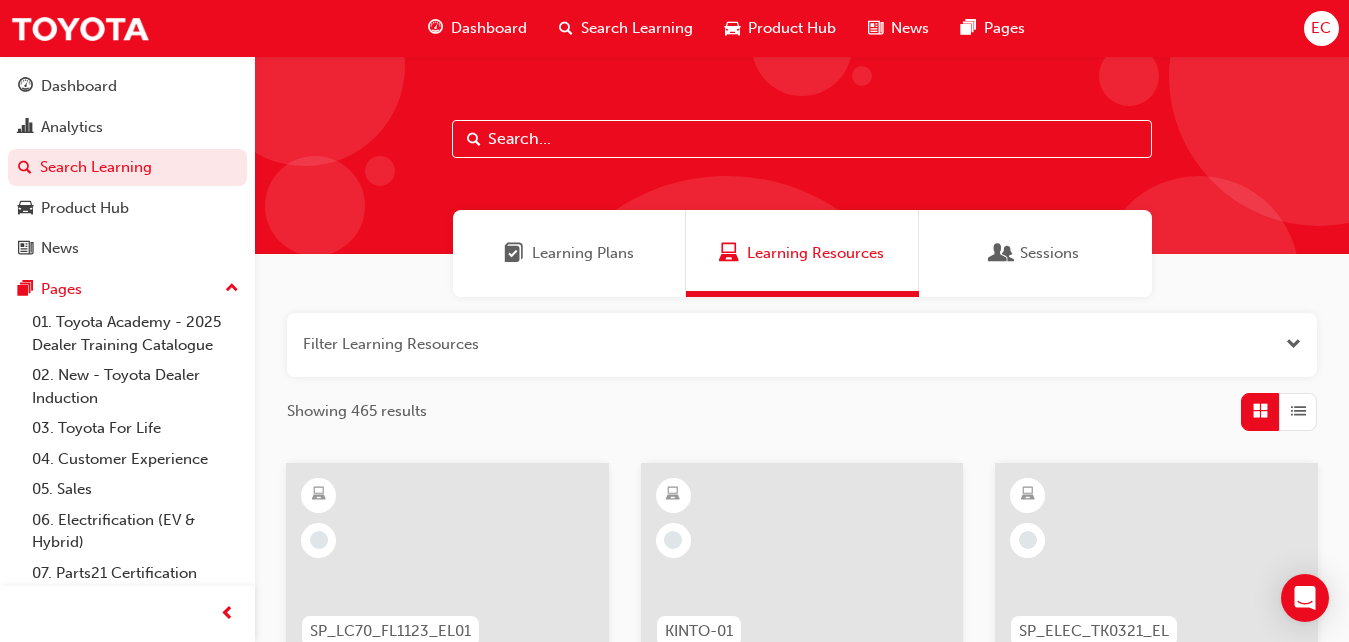 click at bounding box center [802, 139] 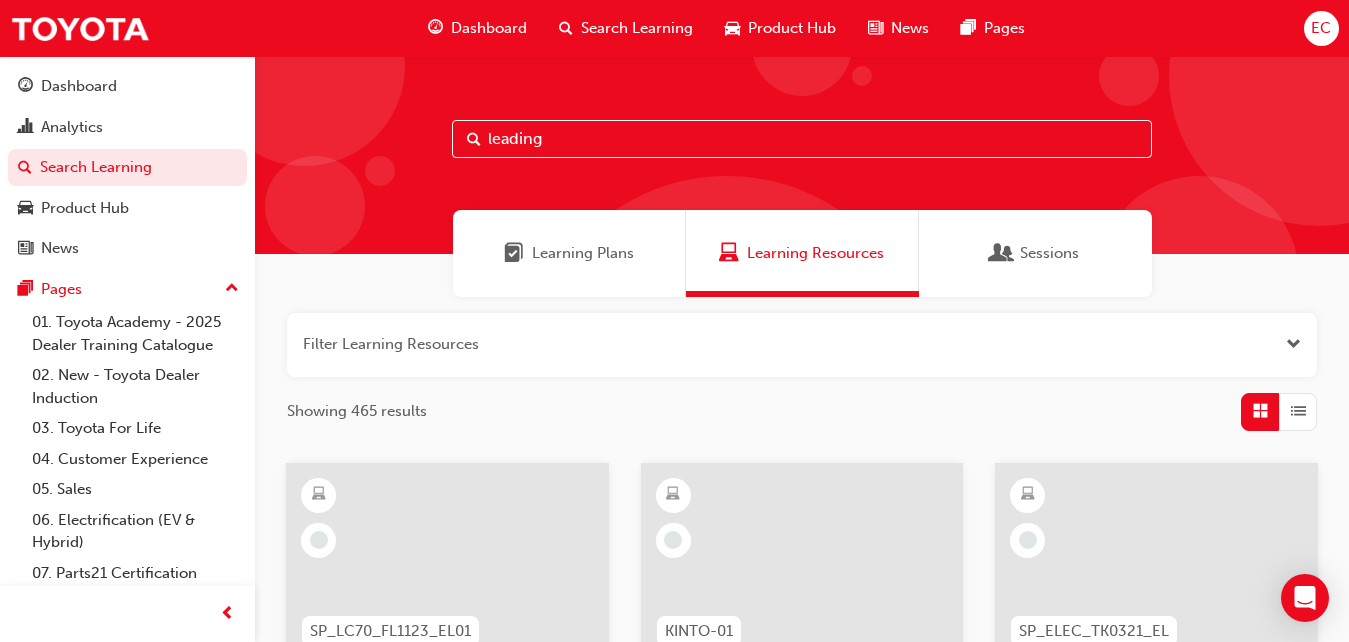 type on "leading" 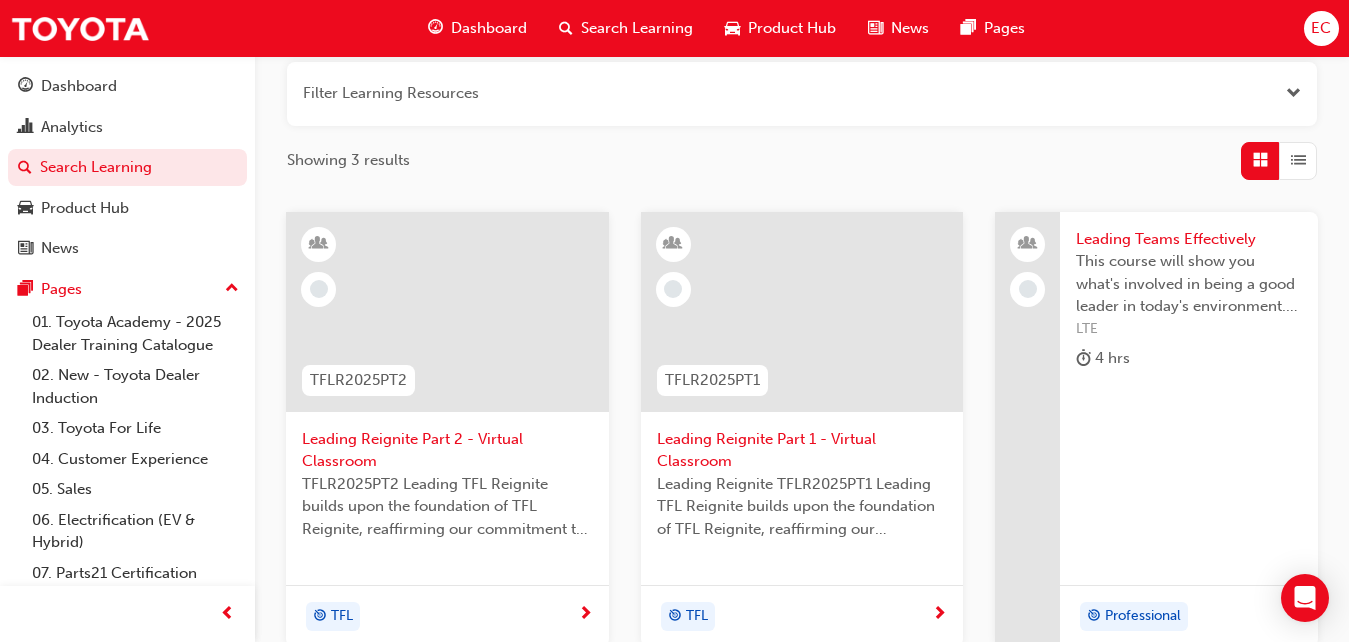 scroll, scrollTop: 254, scrollLeft: 0, axis: vertical 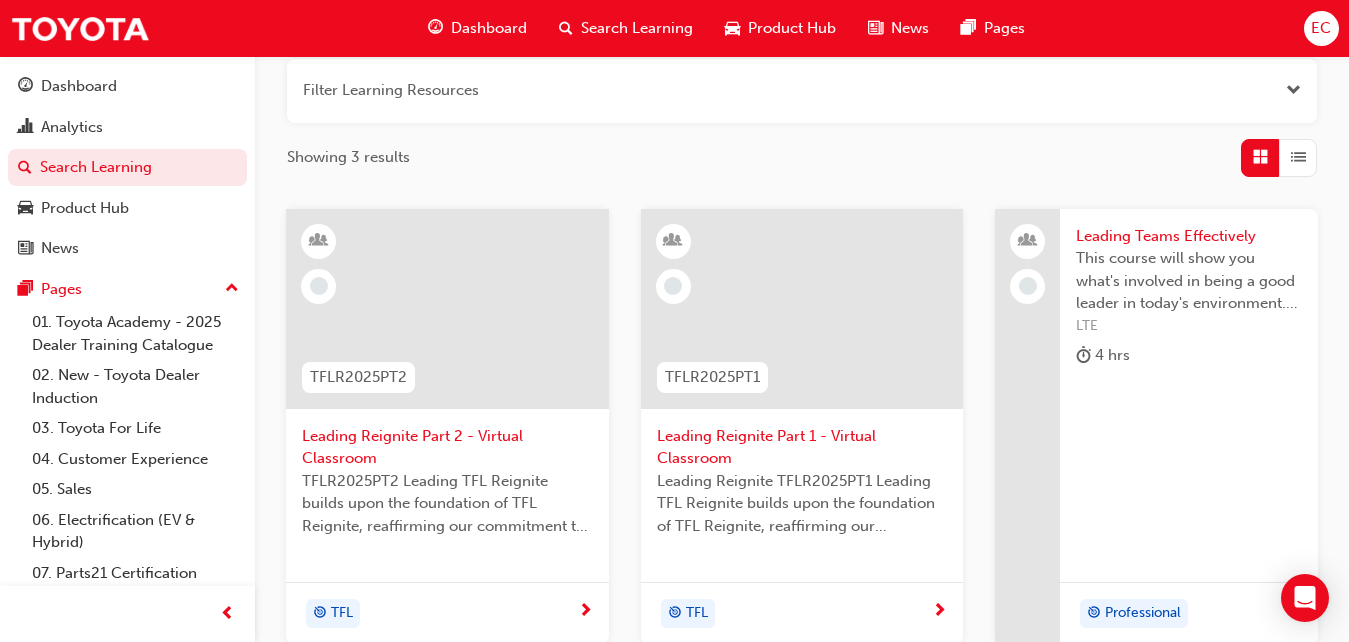 click on "Leading Reignite Part 1 - Virtual Classroom" at bounding box center [802, 447] 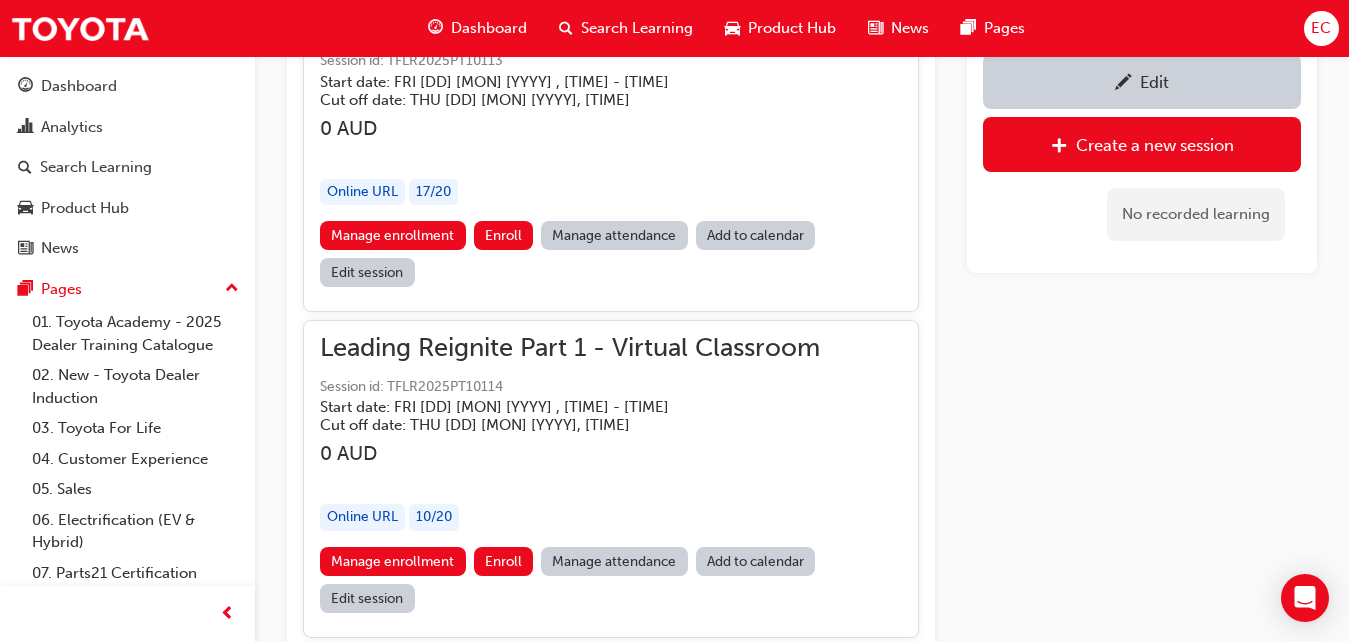 scroll, scrollTop: 1350, scrollLeft: 0, axis: vertical 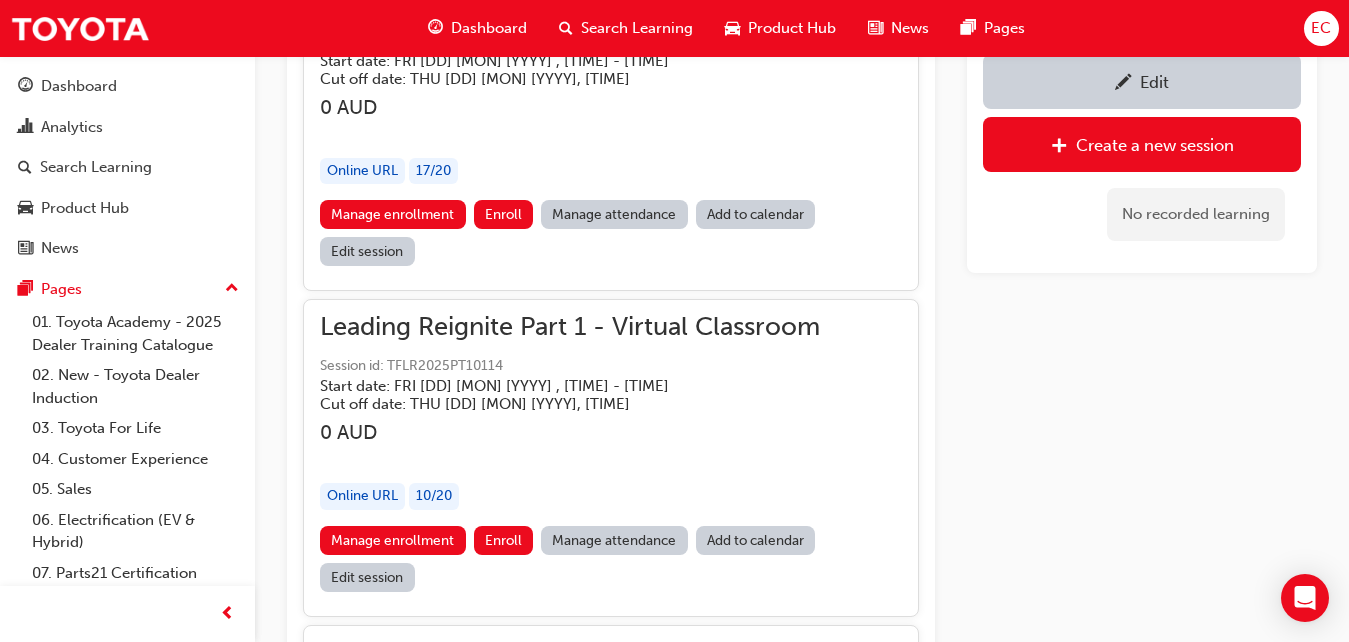 click on "Manage attendance" at bounding box center [614, 540] 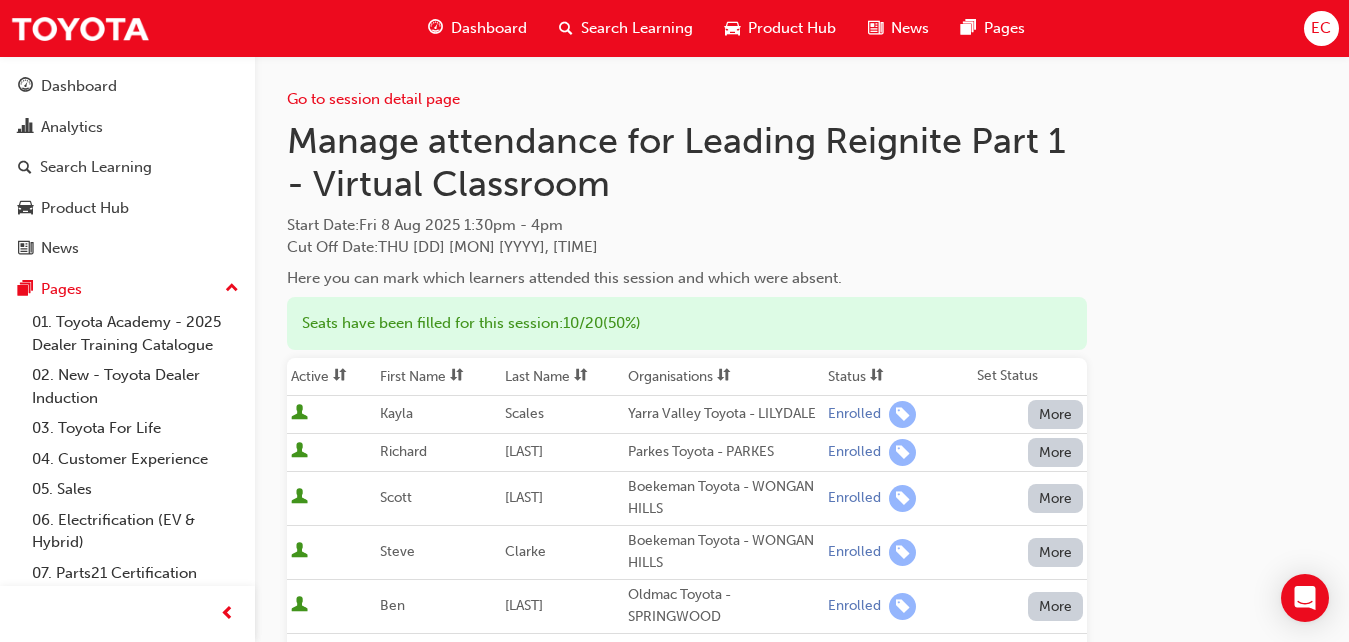 click at bounding box center (457, 376) 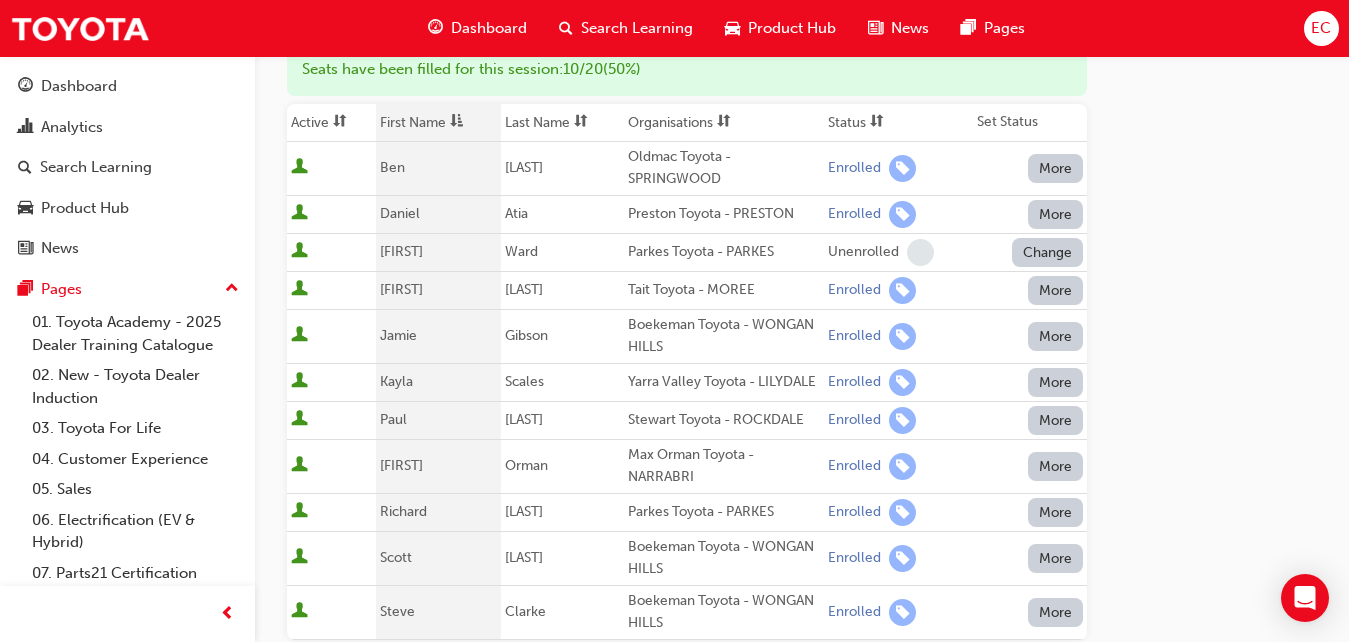 scroll, scrollTop: 250, scrollLeft: 0, axis: vertical 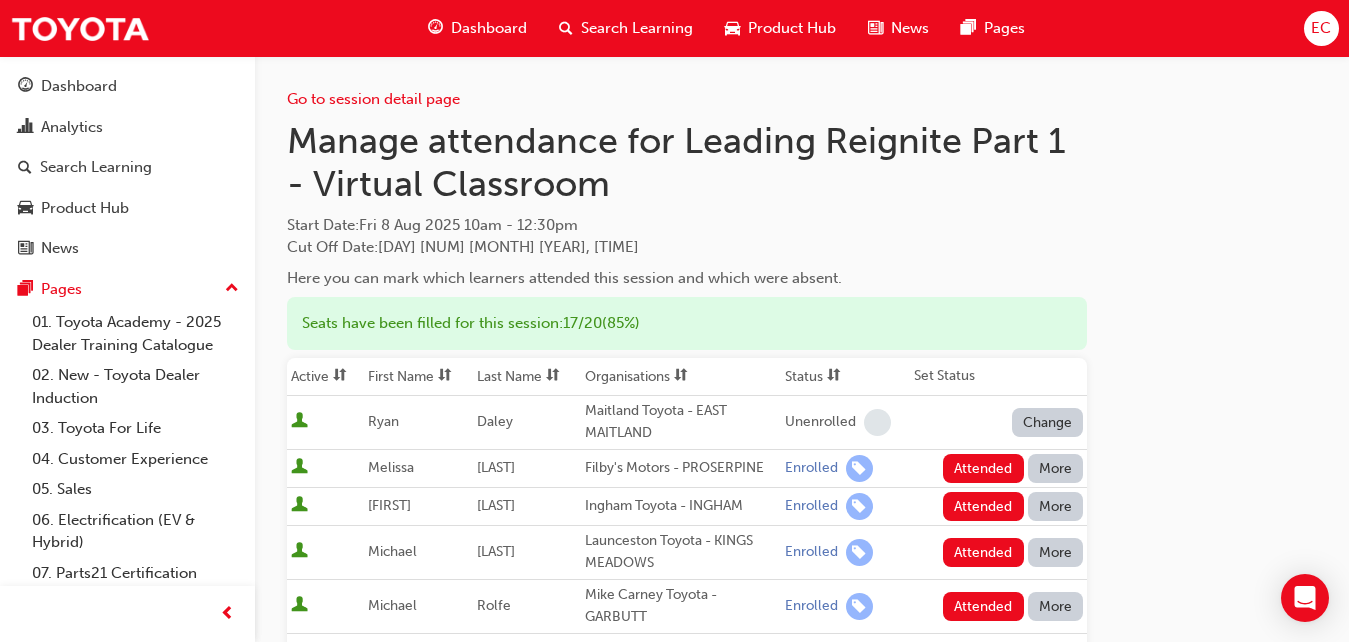 click on "First Name" at bounding box center [418, 377] 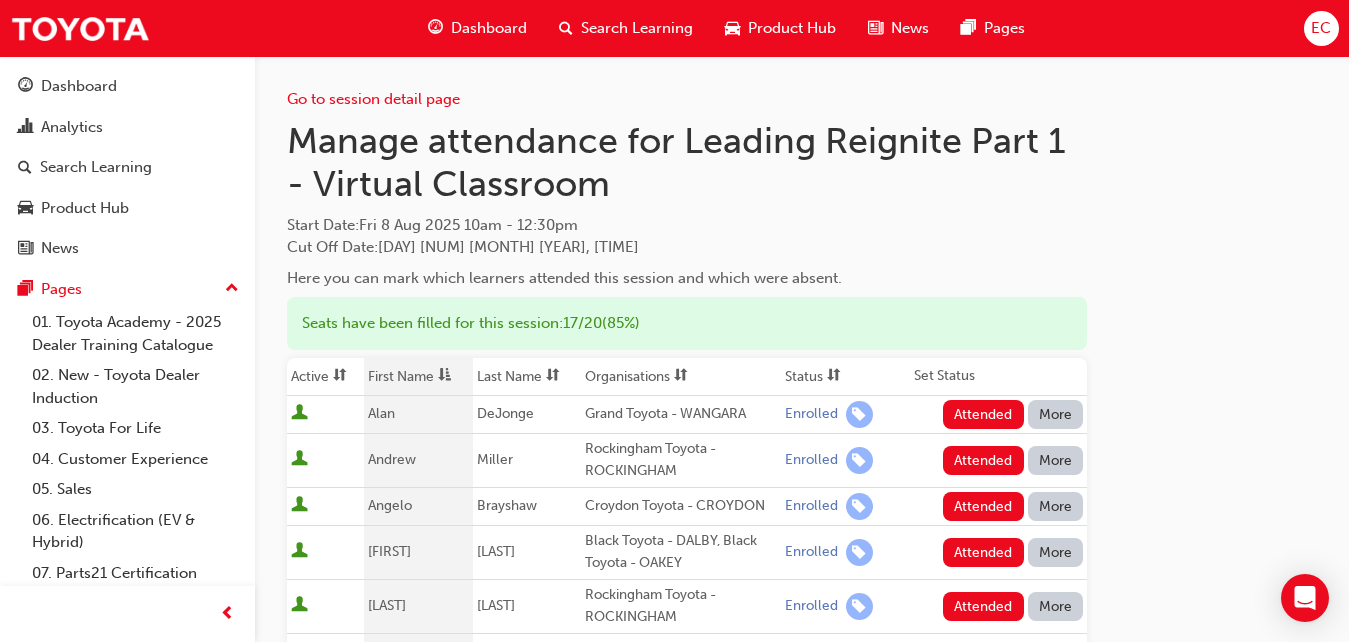 scroll, scrollTop: 173, scrollLeft: 0, axis: vertical 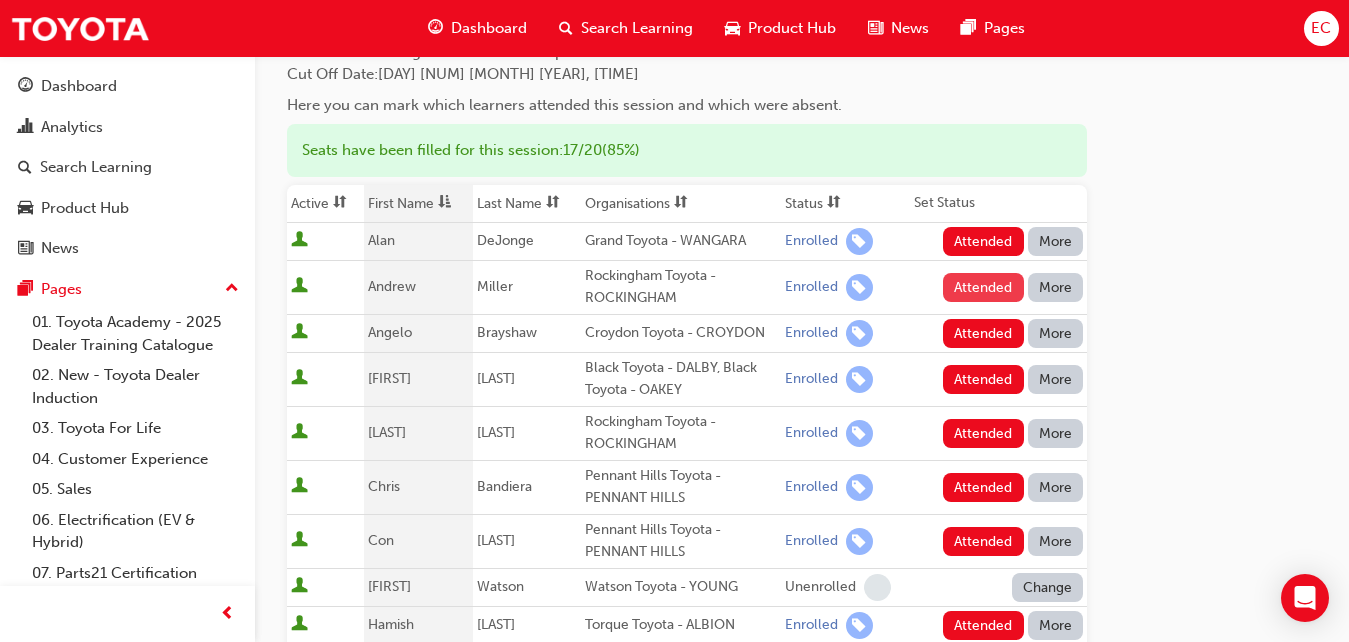click on "Attended" at bounding box center [983, 287] 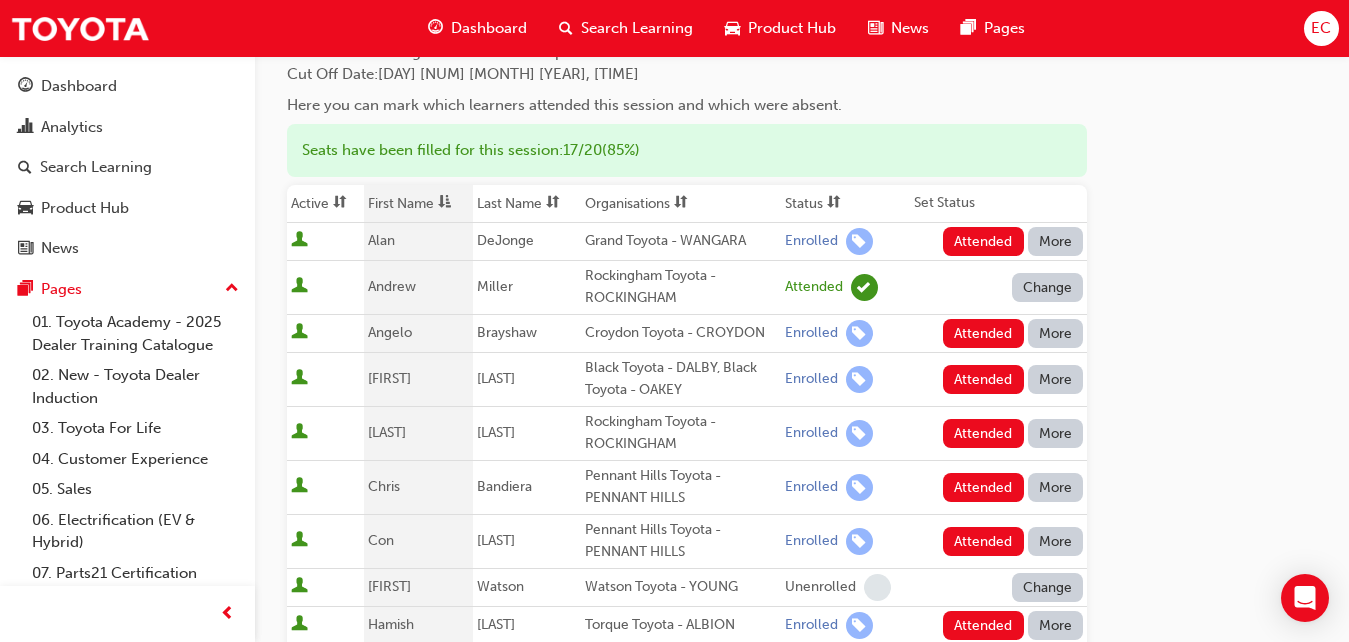 click on "Change" at bounding box center [1048, 287] 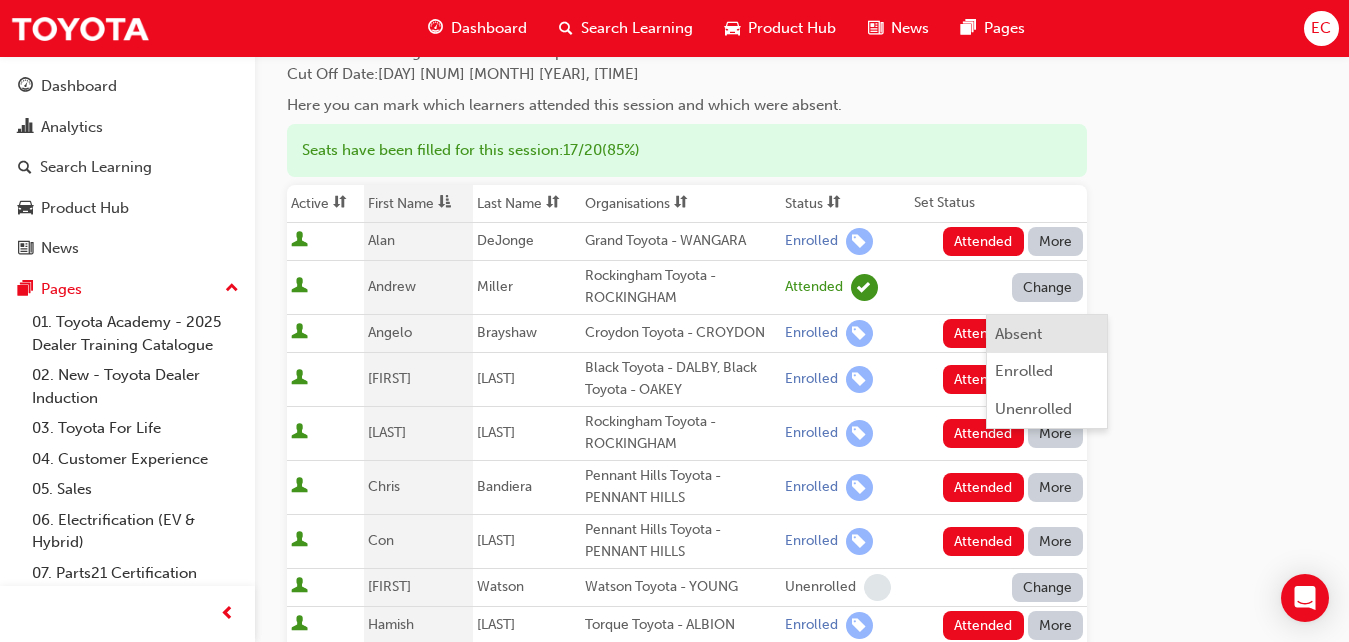 click on "Absent" at bounding box center (1018, 334) 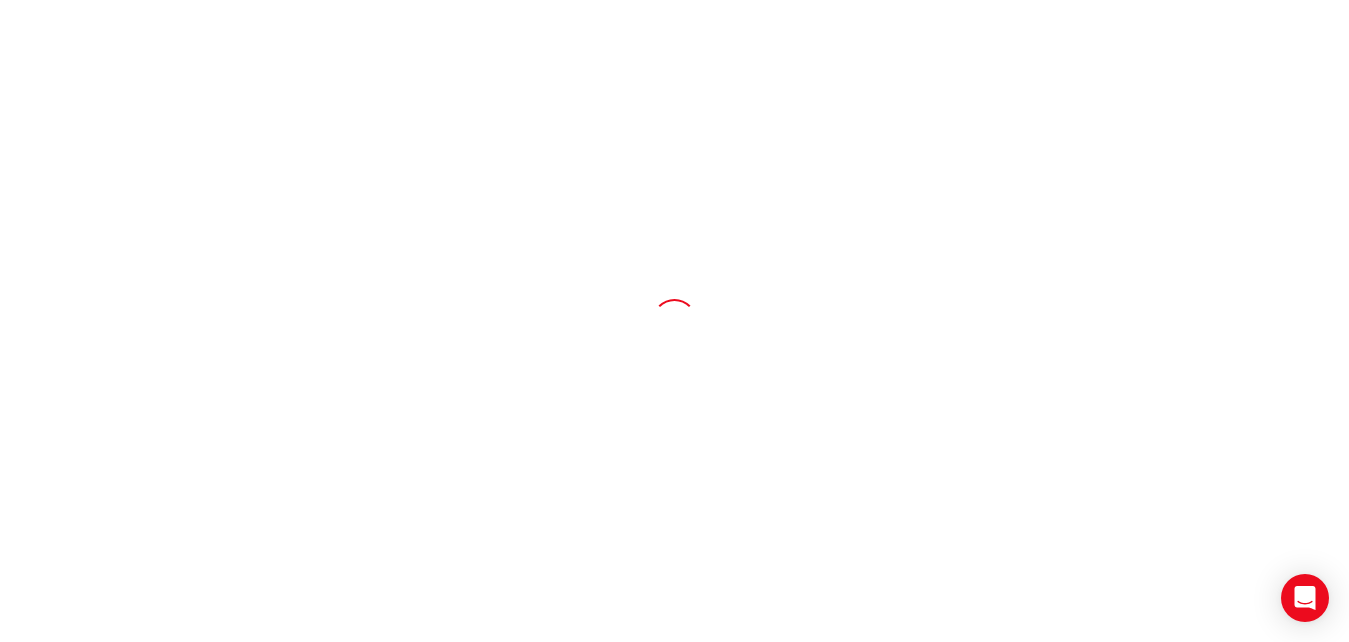 scroll, scrollTop: 0, scrollLeft: 0, axis: both 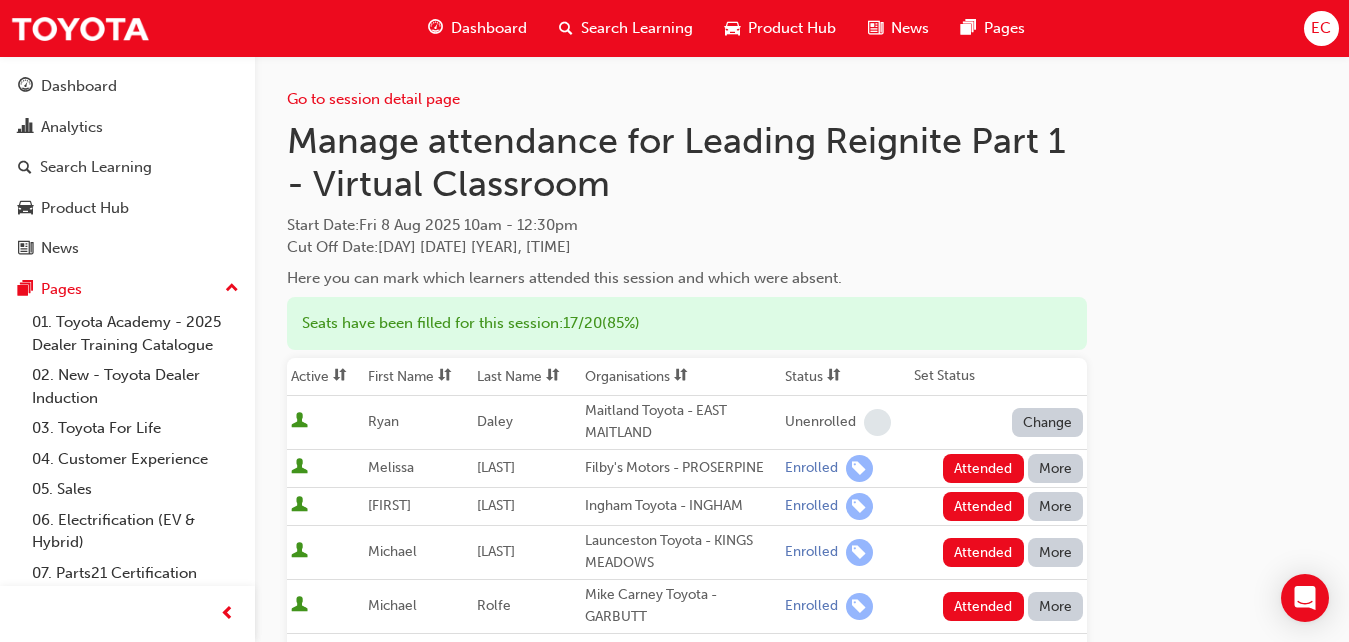click on "First Name" at bounding box center (418, 377) 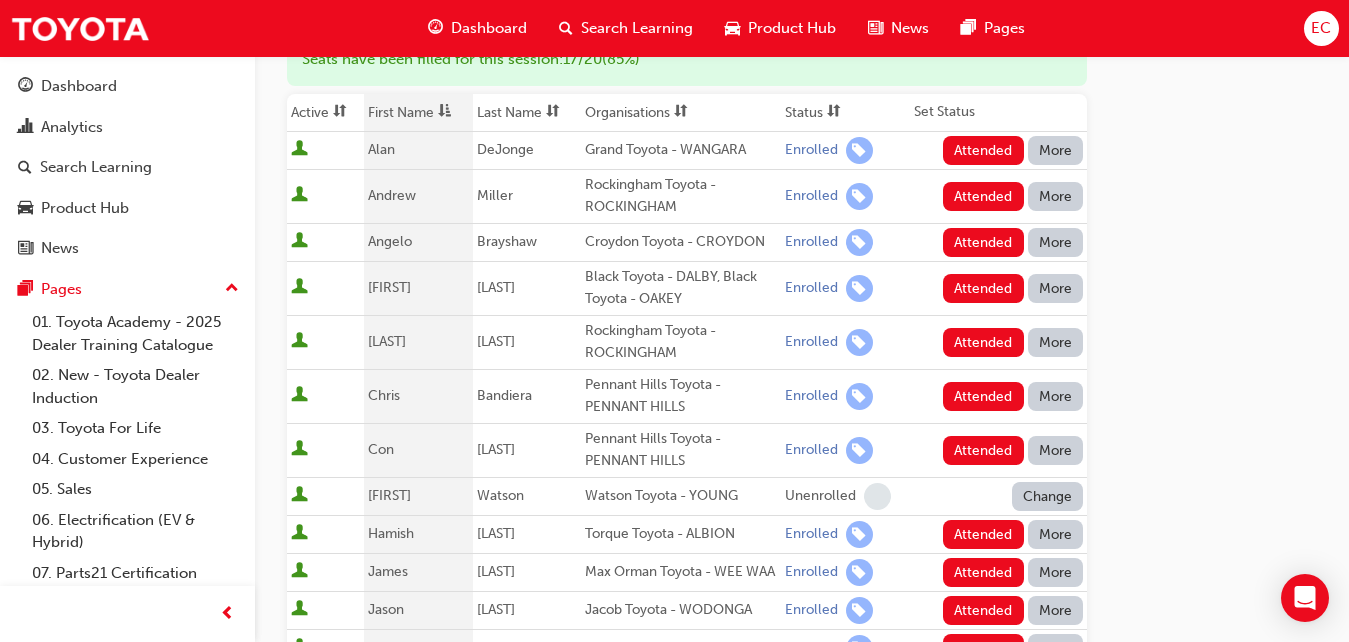 scroll, scrollTop: 217, scrollLeft: 0, axis: vertical 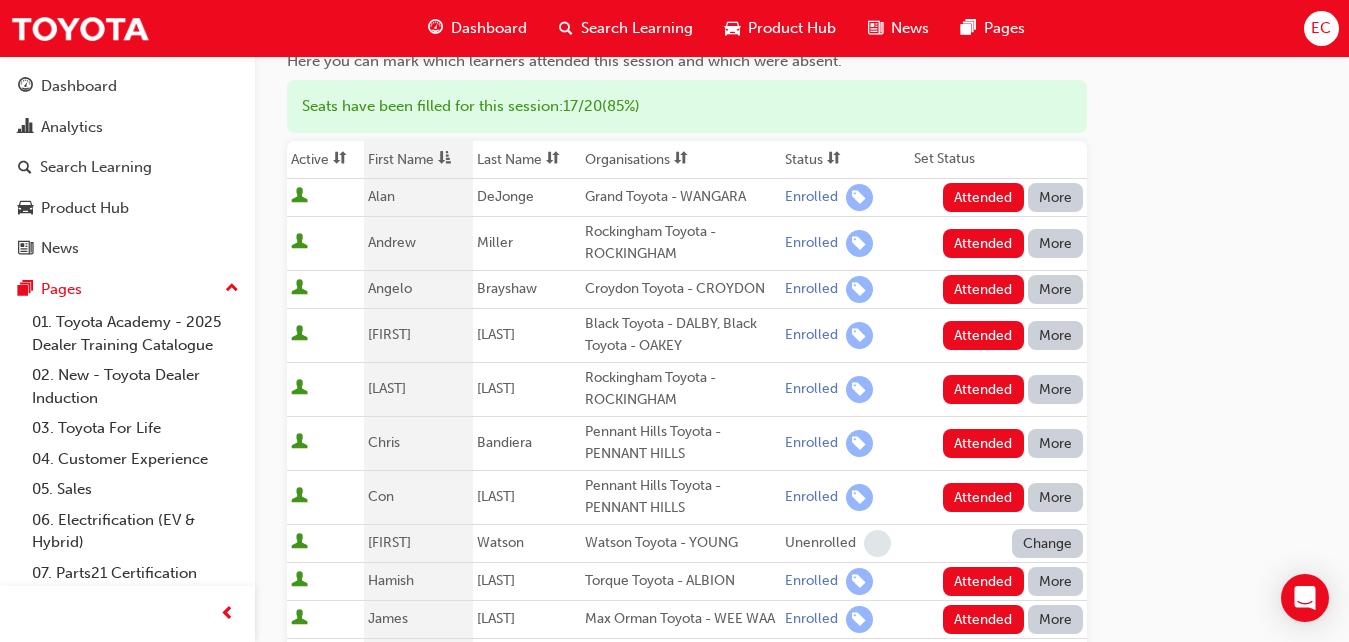 click on "More" at bounding box center [1056, 197] 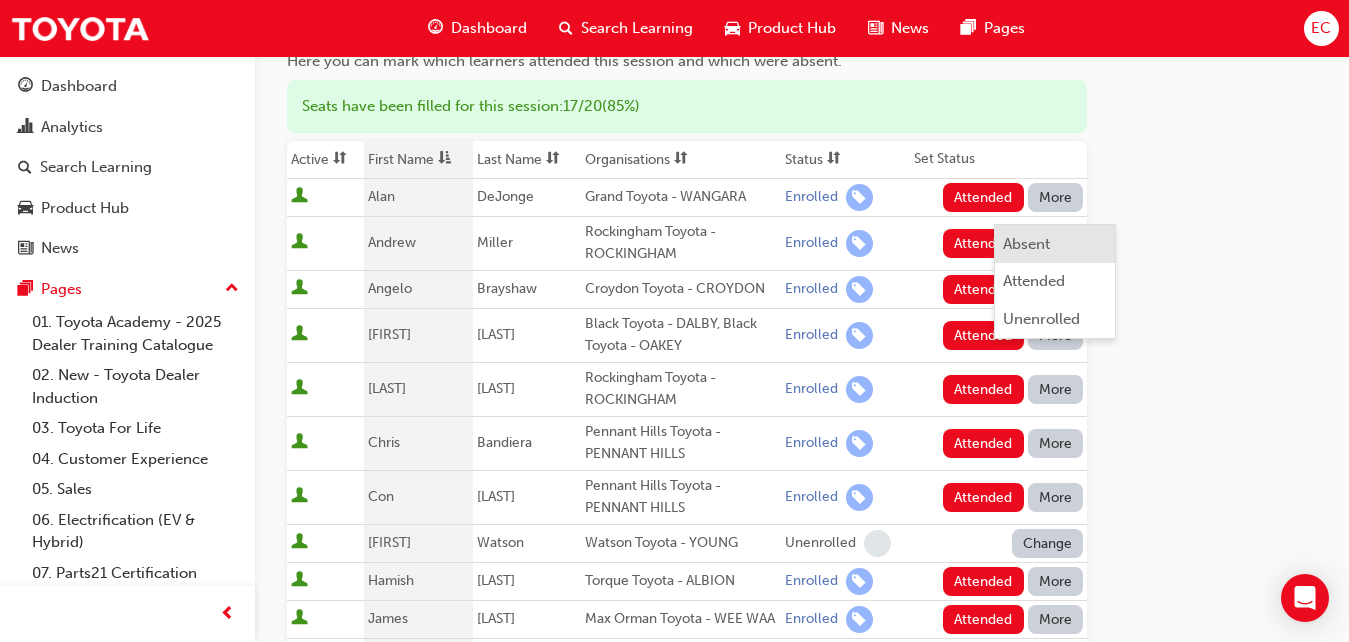 click on "Absent" at bounding box center (1026, 244) 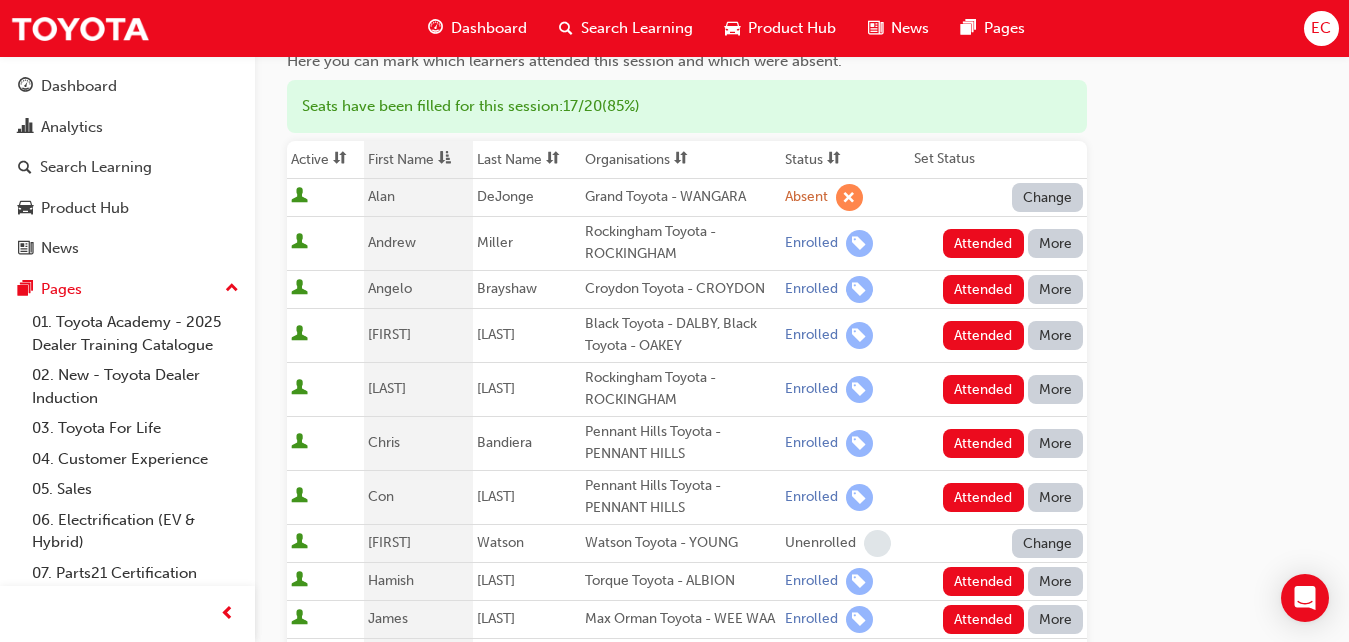 click on "More" at bounding box center [1056, 243] 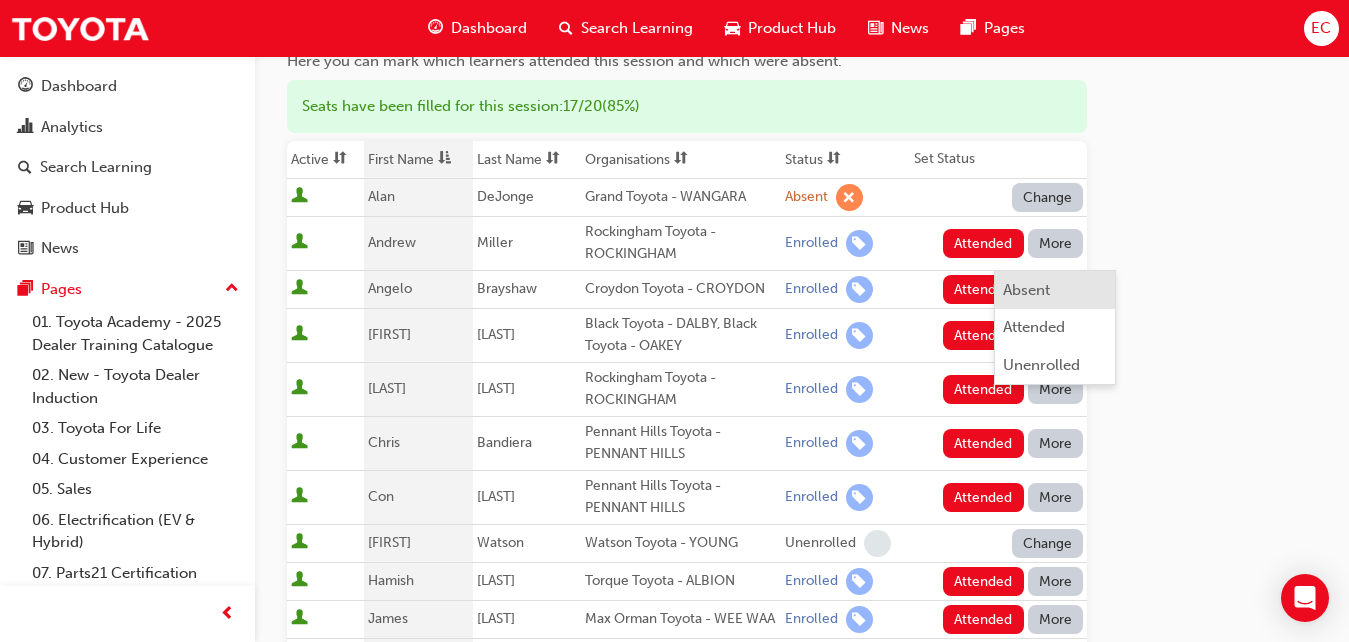 click on "Absent" at bounding box center [1026, 290] 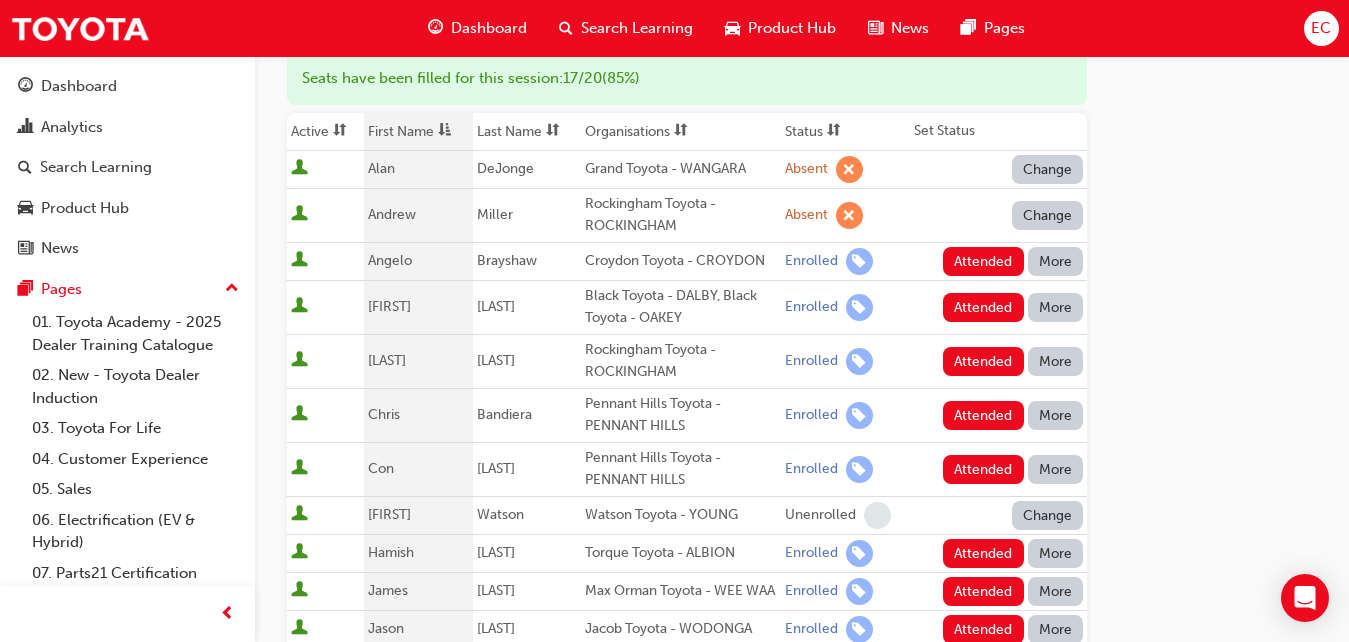 scroll, scrollTop: 248, scrollLeft: 0, axis: vertical 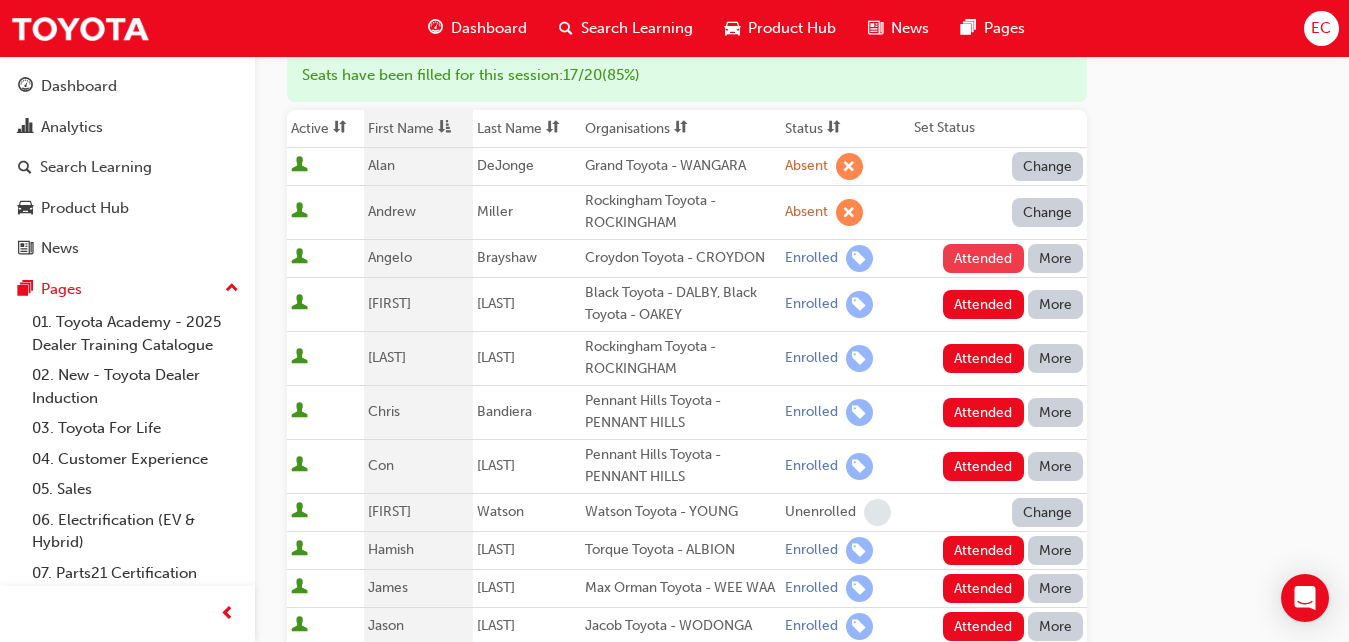 click on "Attended" at bounding box center (983, 258) 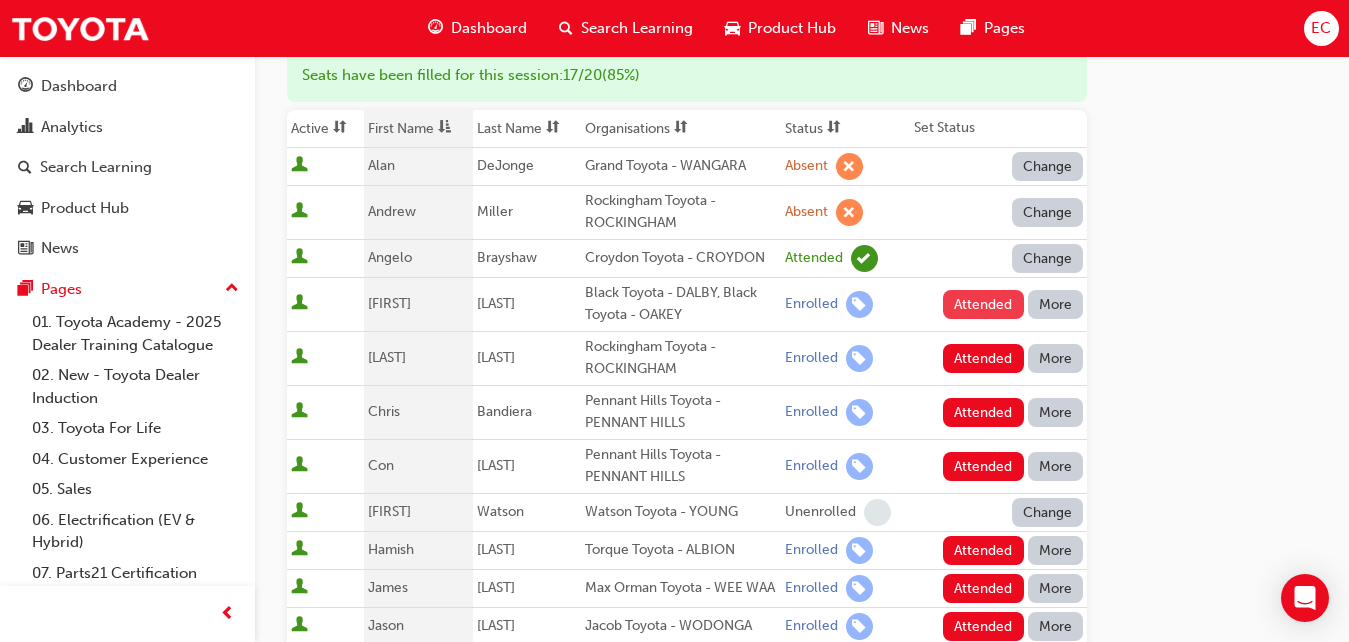click on "Attended" at bounding box center [983, 304] 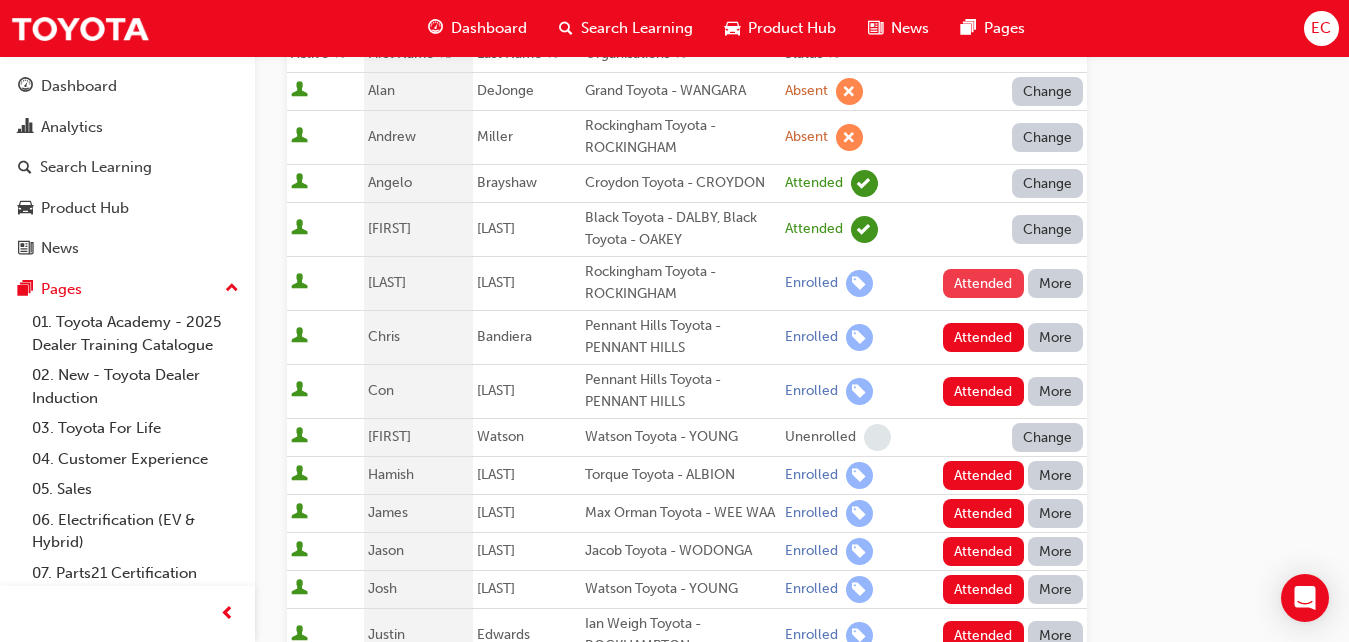 click on "Attended" at bounding box center [983, 283] 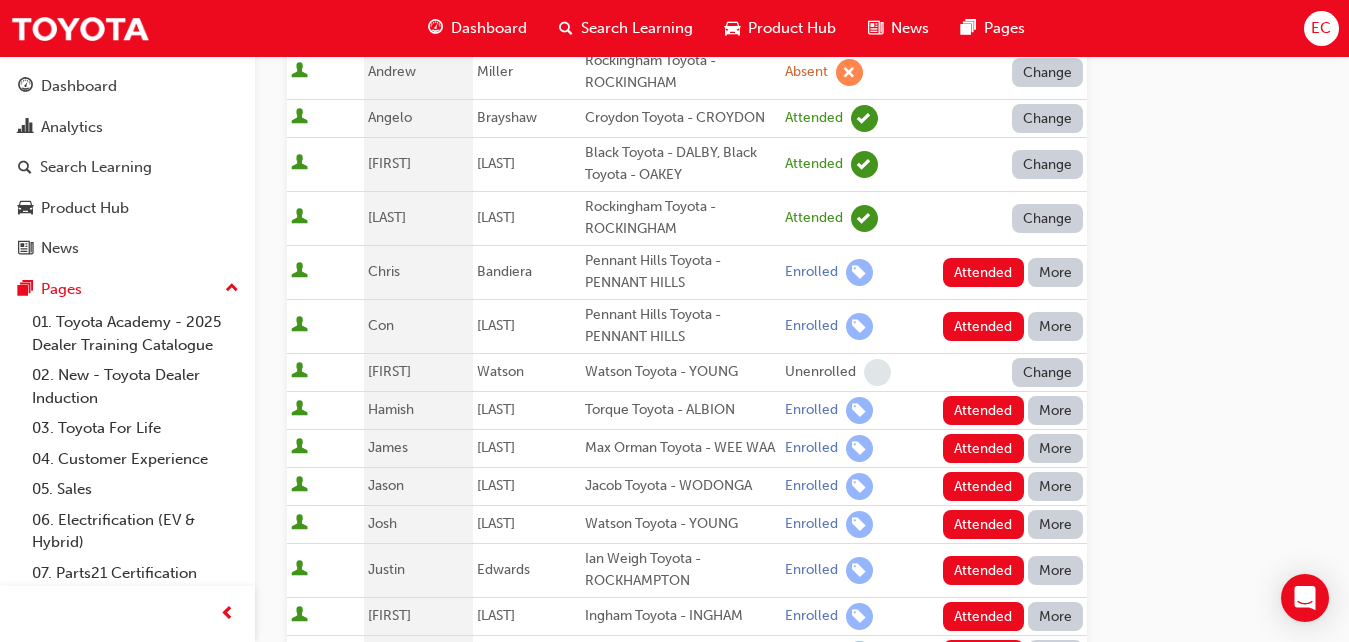 scroll, scrollTop: 401, scrollLeft: 0, axis: vertical 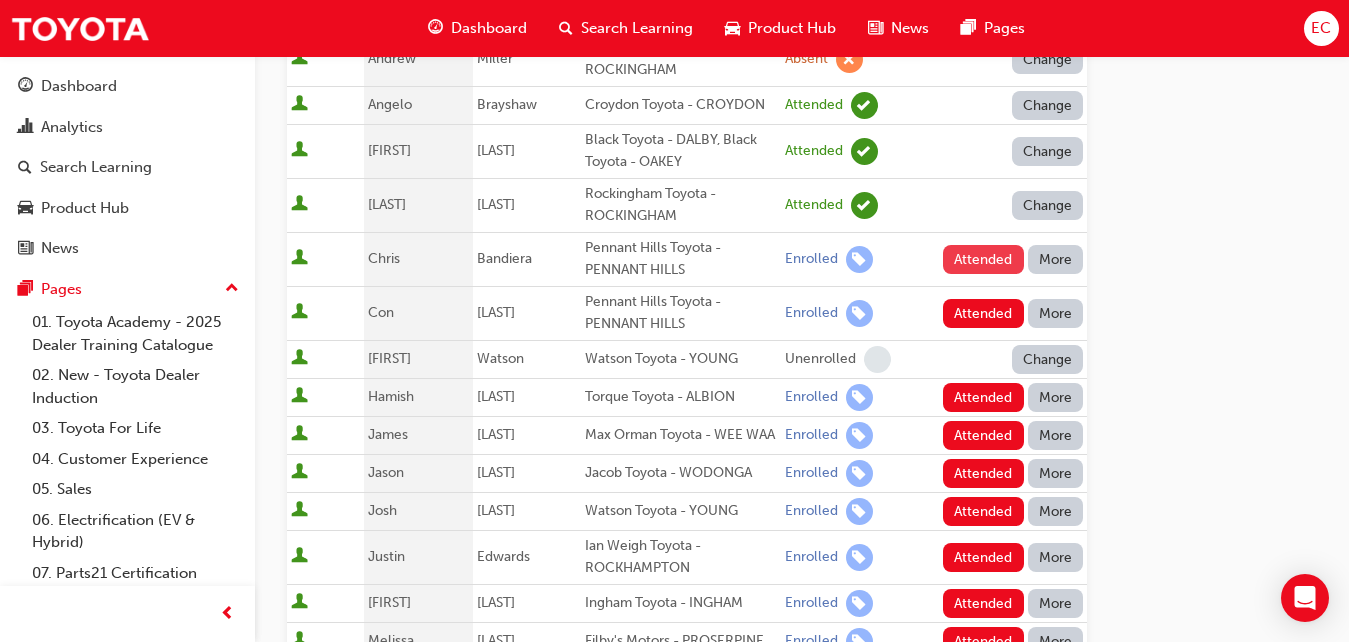 click on "Attended" at bounding box center (983, 259) 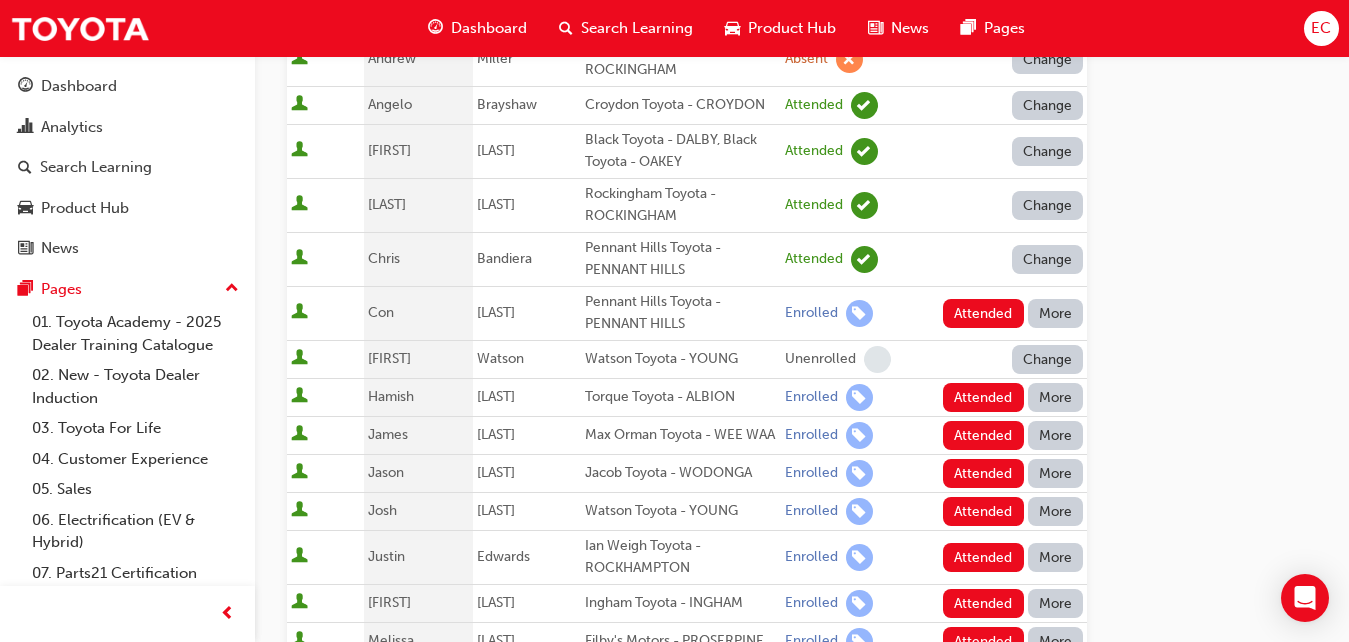 scroll, scrollTop: 455, scrollLeft: 0, axis: vertical 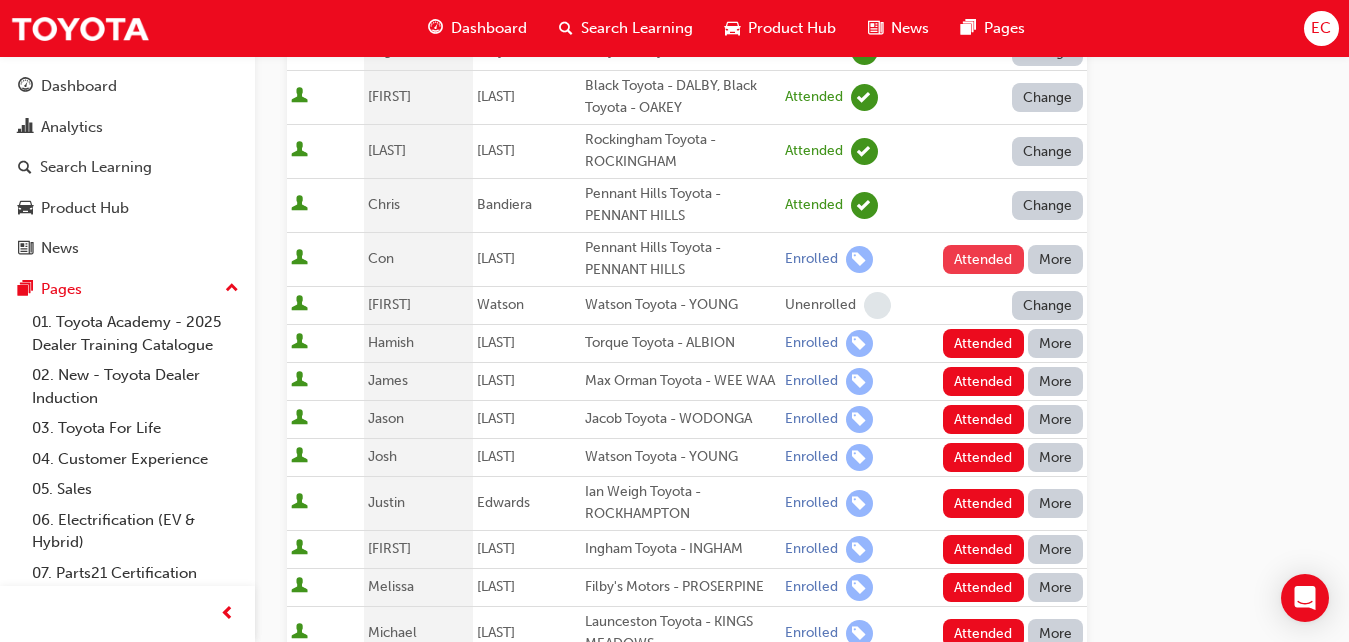 click on "Attended" at bounding box center [983, 259] 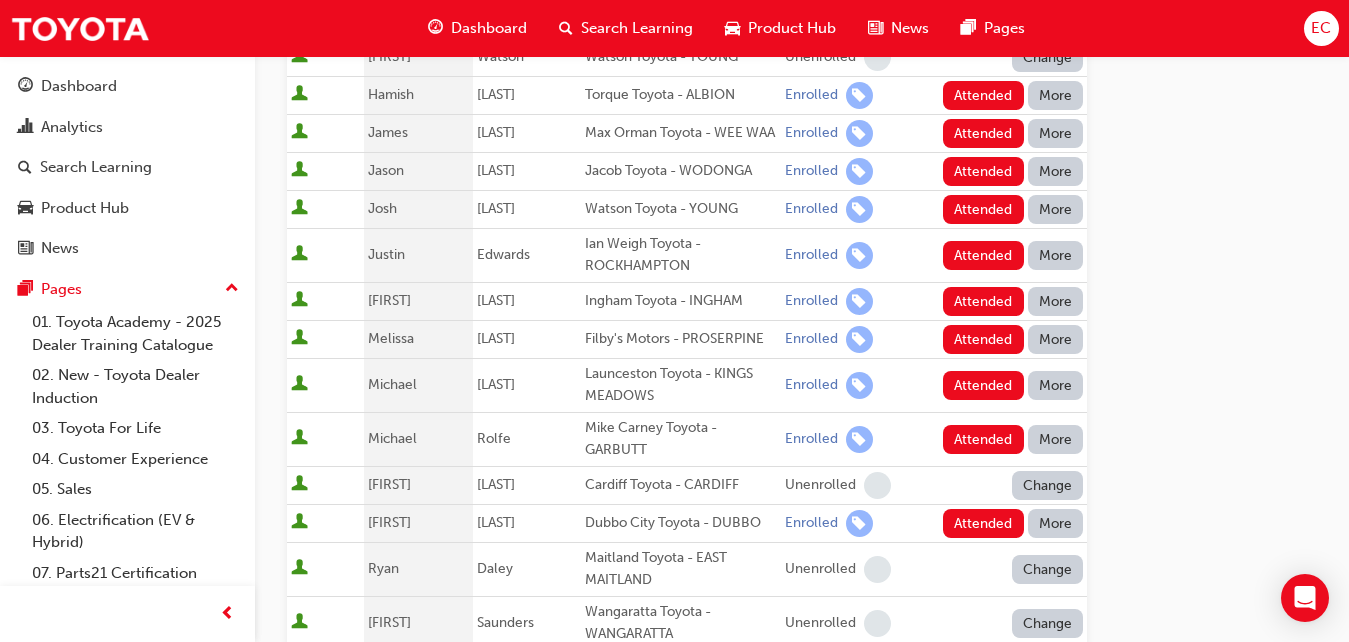 scroll, scrollTop: 713, scrollLeft: 0, axis: vertical 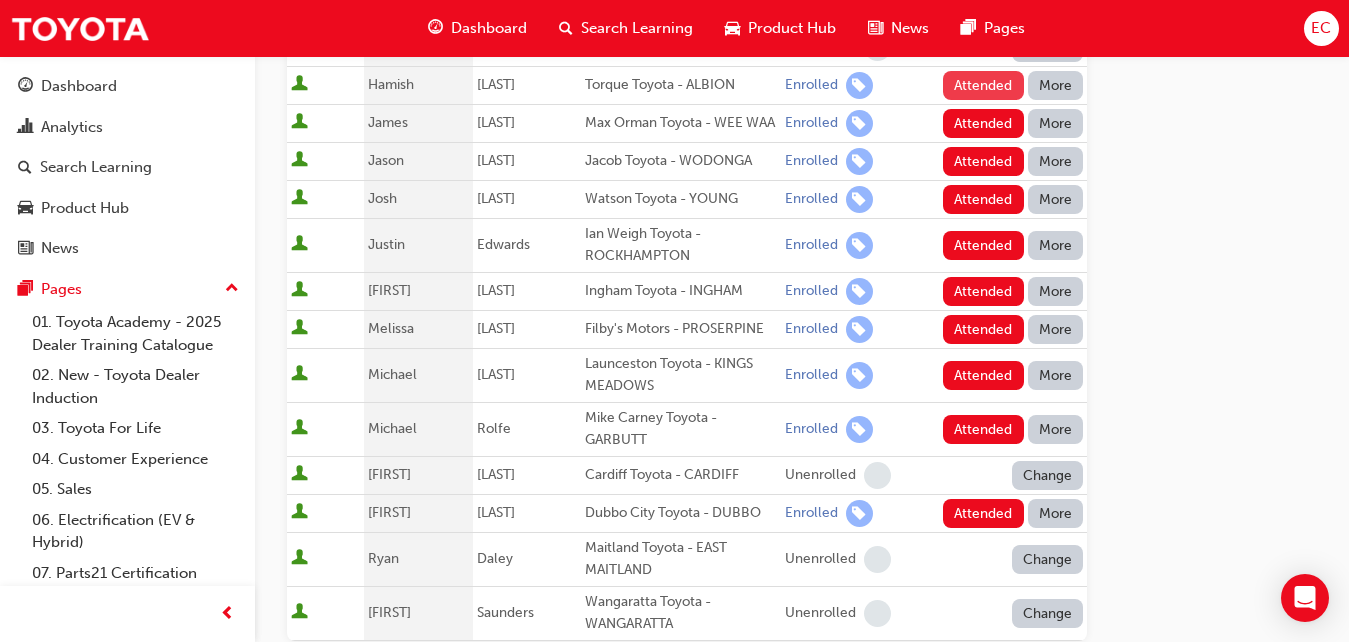 click on "Attended" at bounding box center [983, 85] 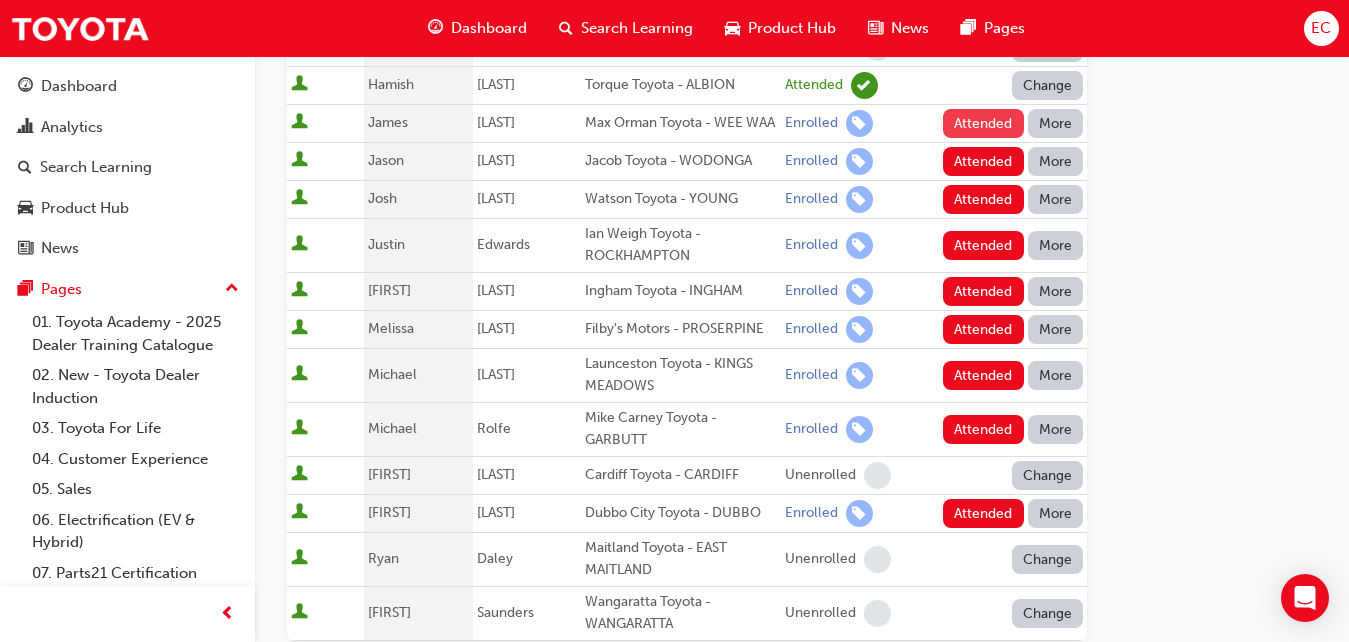 click on "Attended" at bounding box center [983, 123] 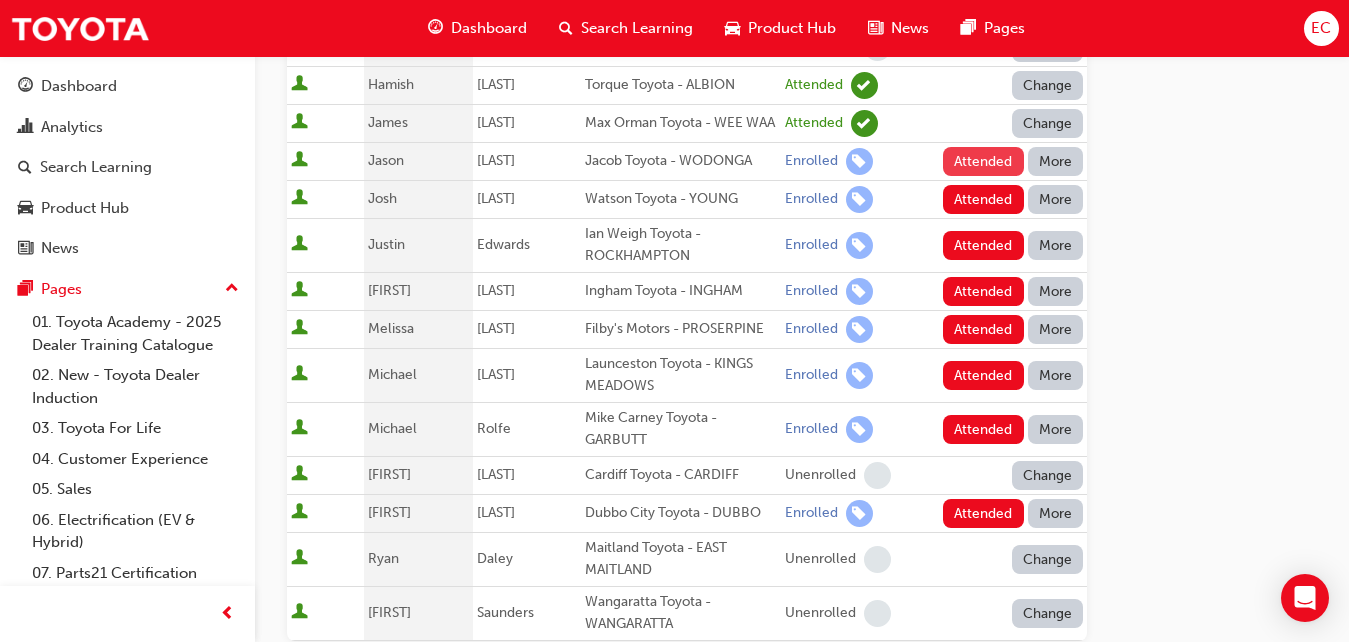 click on "Attended" at bounding box center (983, 161) 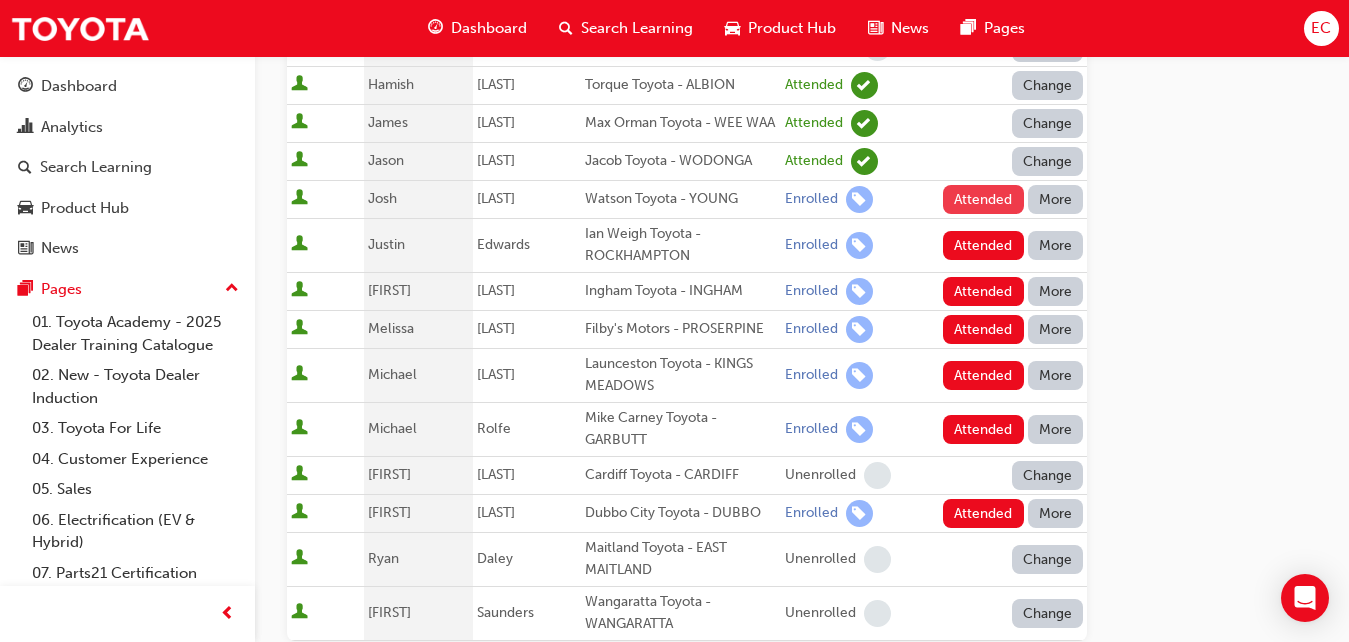 click on "Attended" at bounding box center (983, 199) 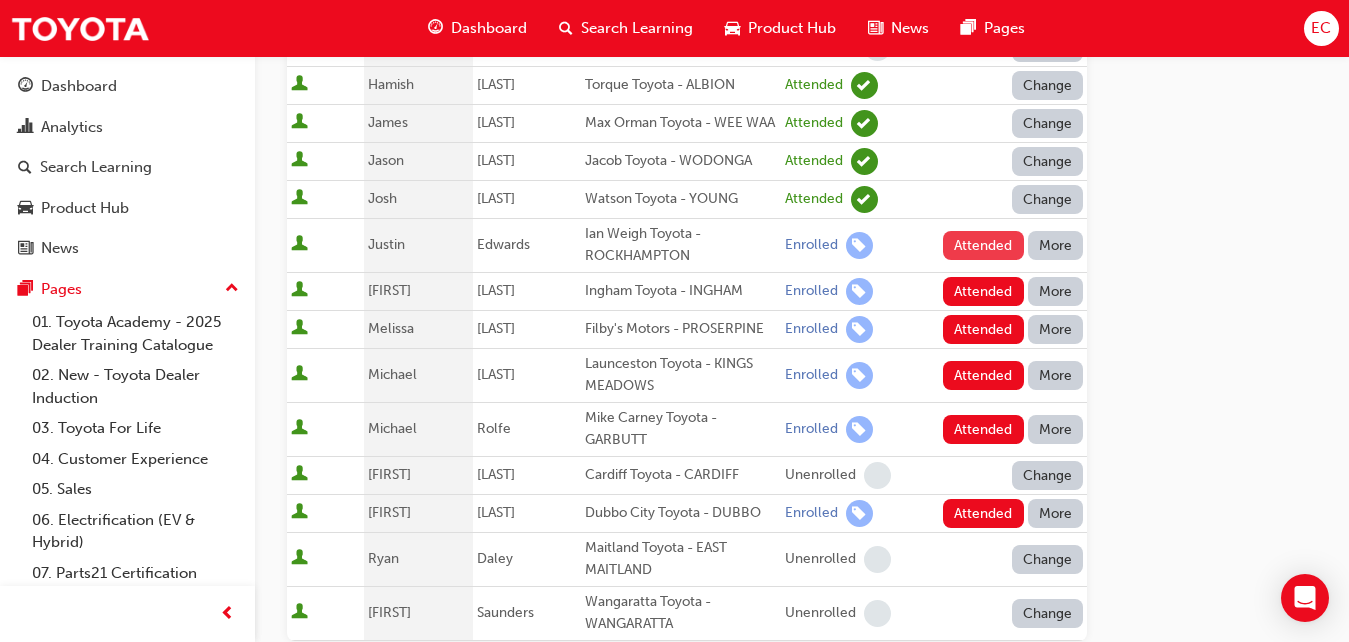 click on "Attended" at bounding box center (983, 245) 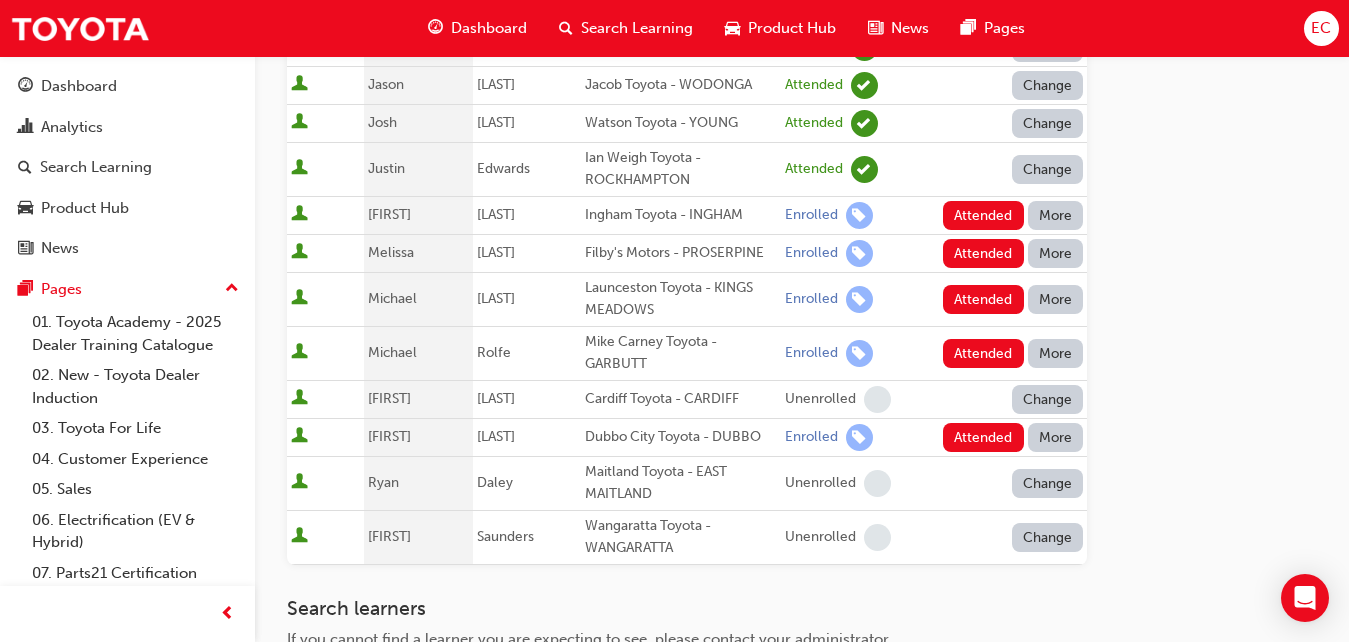 scroll, scrollTop: 804, scrollLeft: 0, axis: vertical 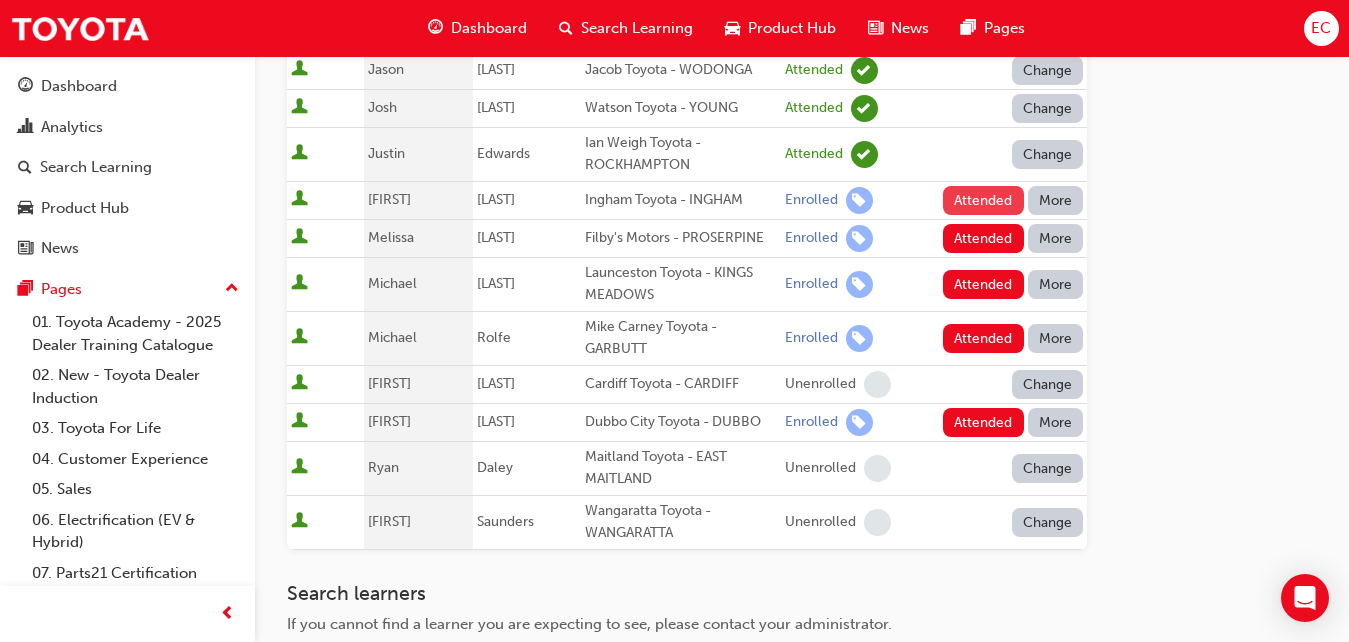 click on "Attended" at bounding box center (983, 200) 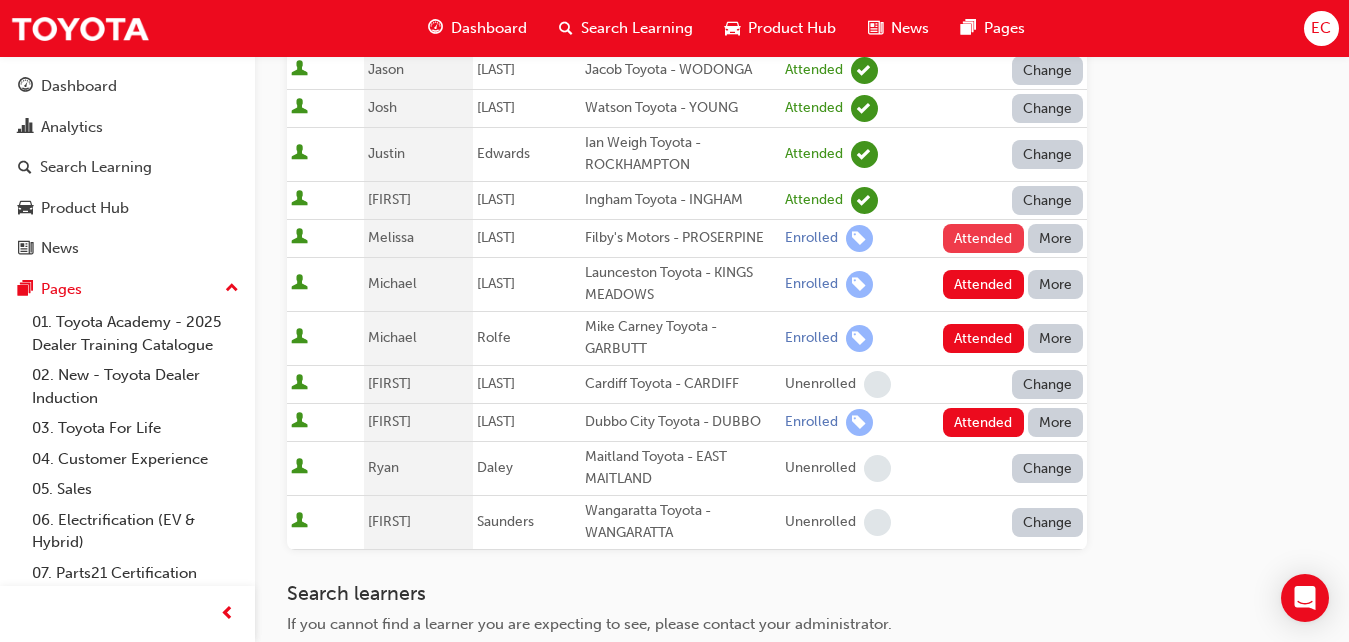 click on "Attended" at bounding box center [983, 238] 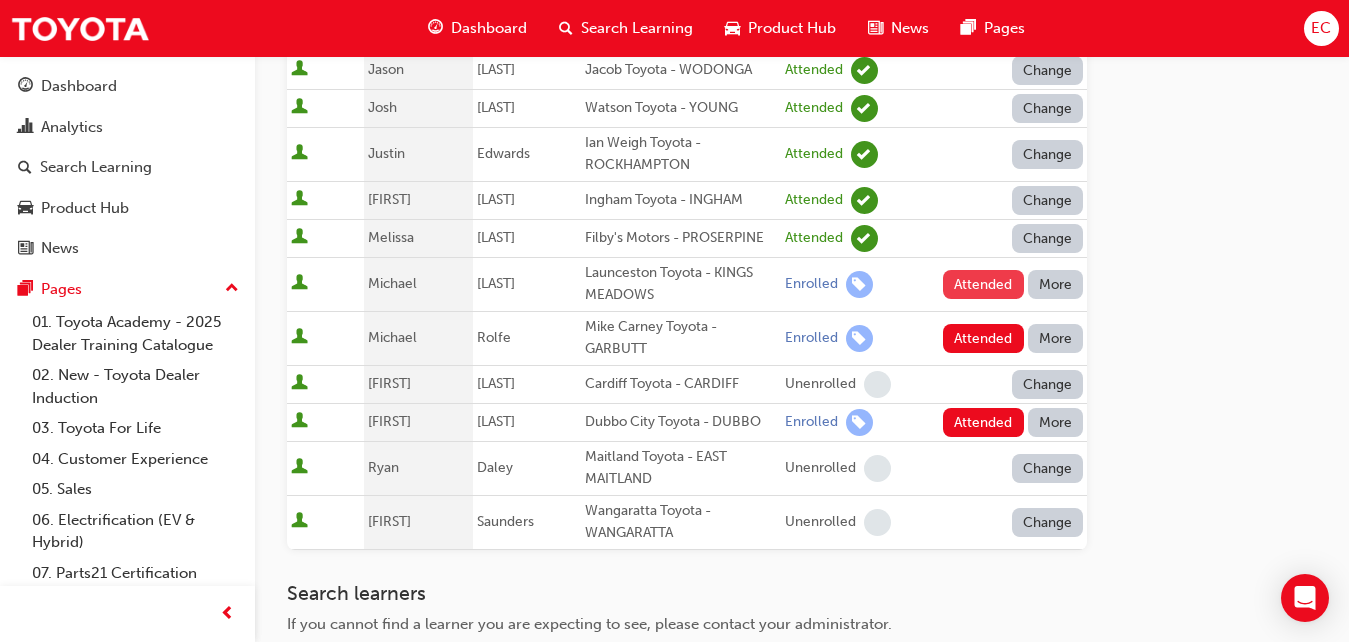 click on "Attended" at bounding box center (983, 284) 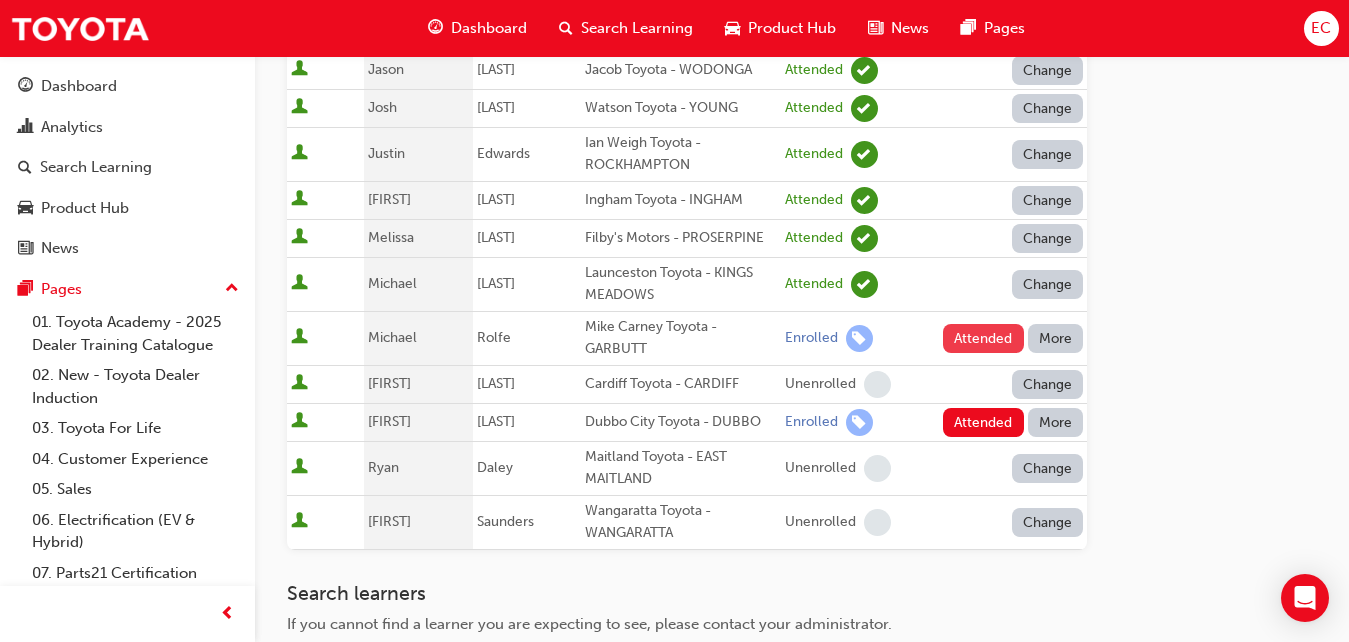 click on "Attended" at bounding box center (983, 338) 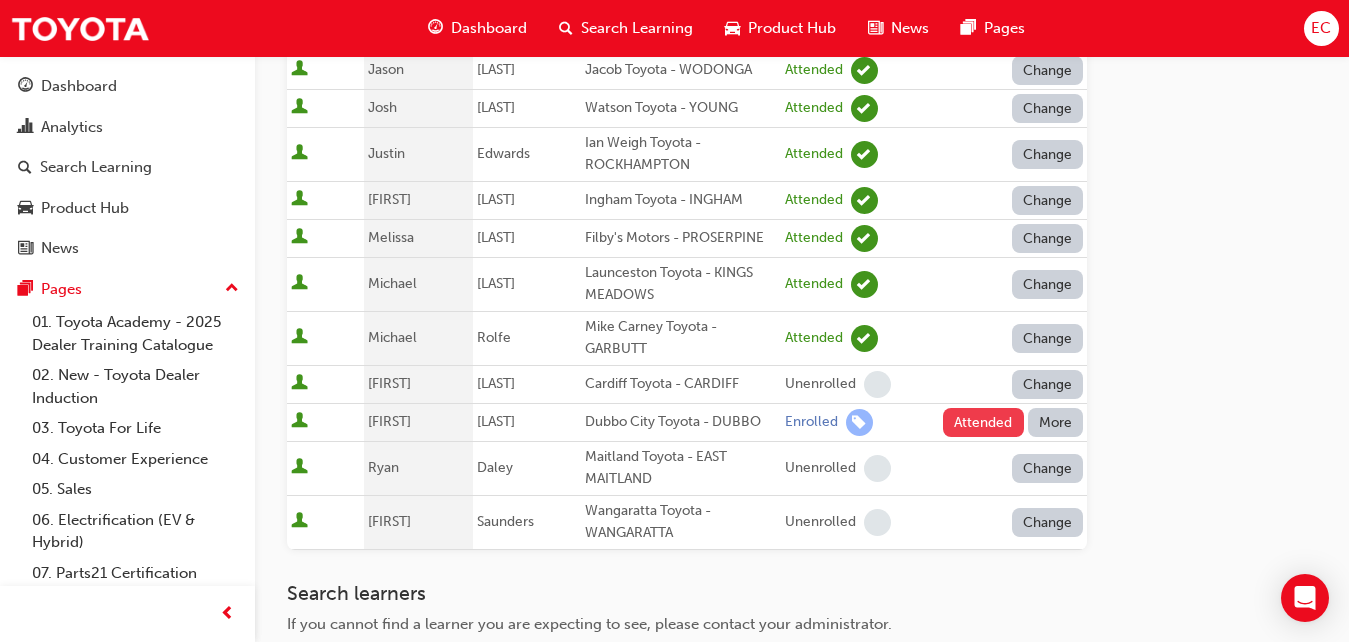 click on "Attended" at bounding box center [983, 422] 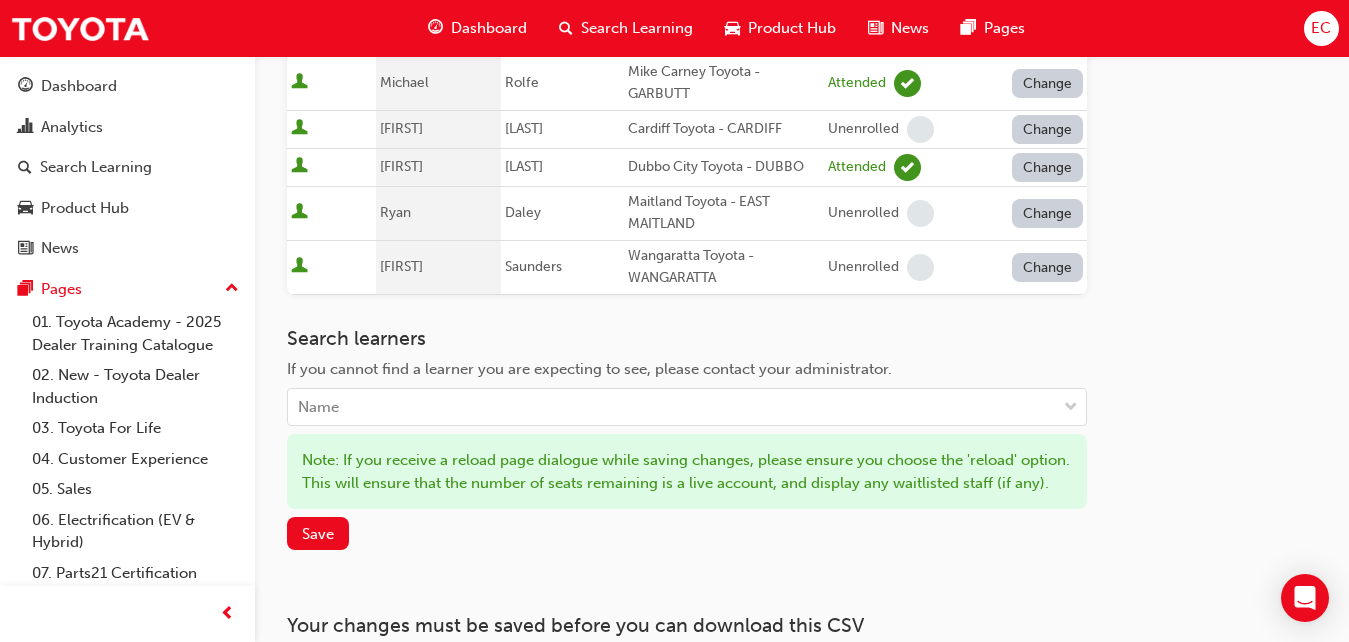 scroll, scrollTop: 1062, scrollLeft: 0, axis: vertical 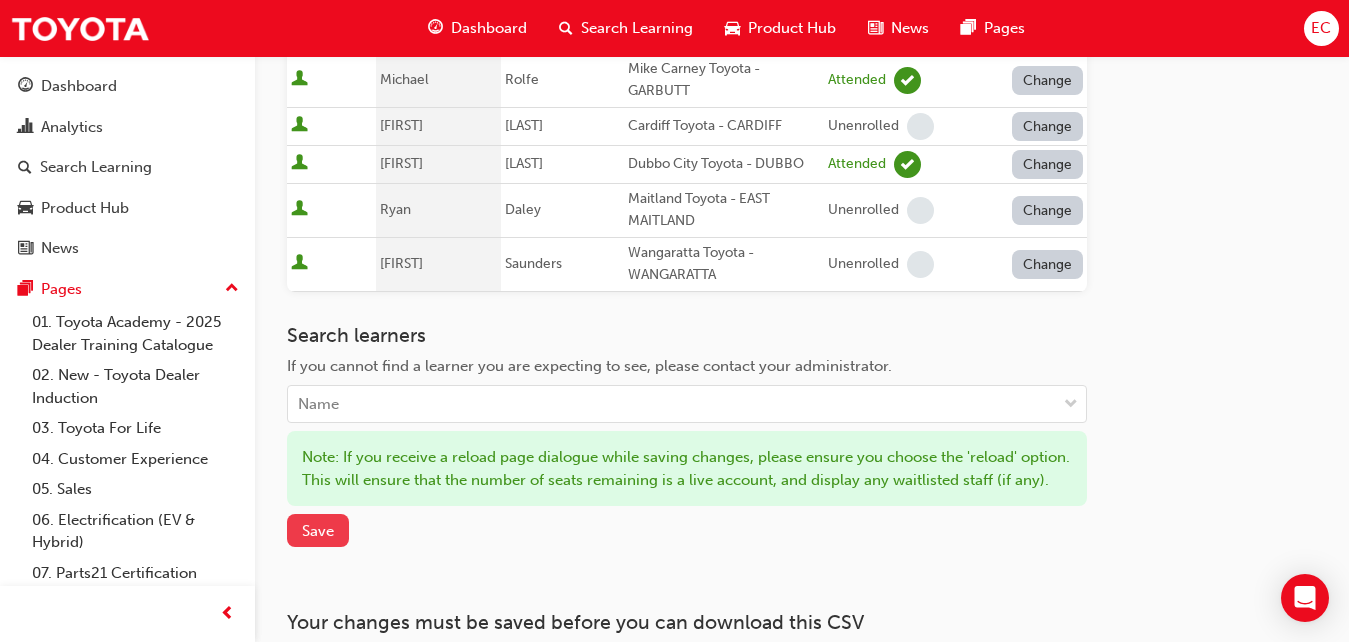 click on "Save" at bounding box center (318, 531) 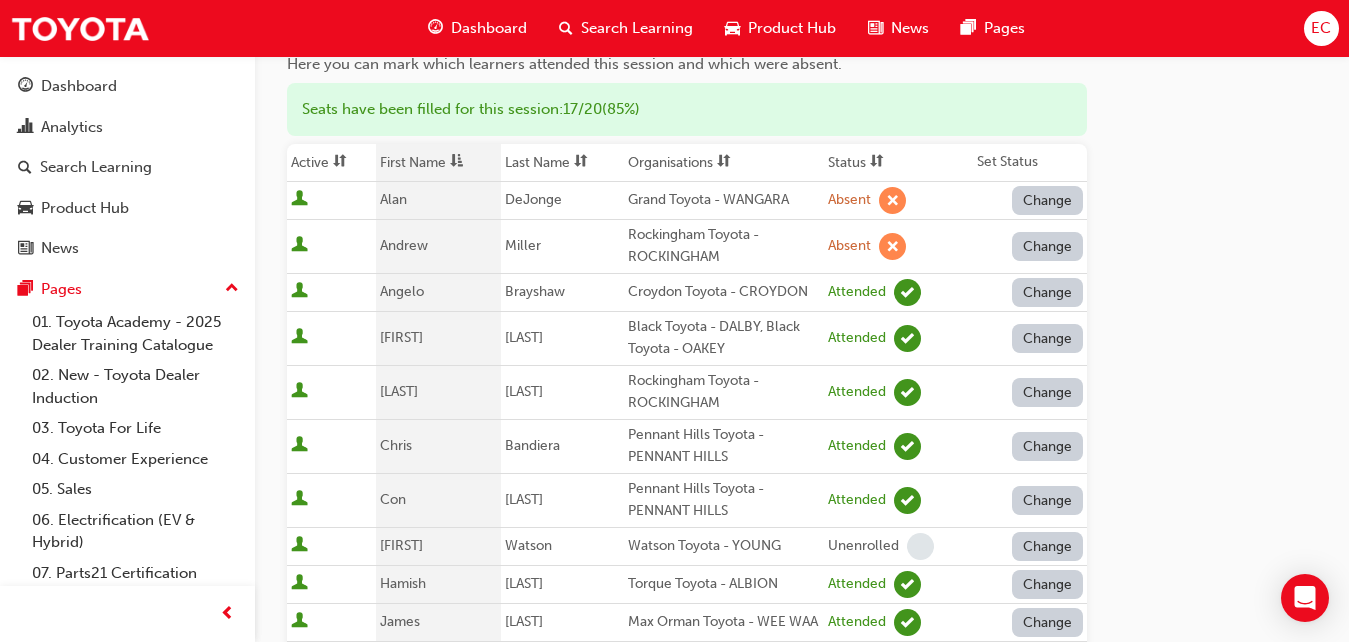 scroll, scrollTop: 215, scrollLeft: 0, axis: vertical 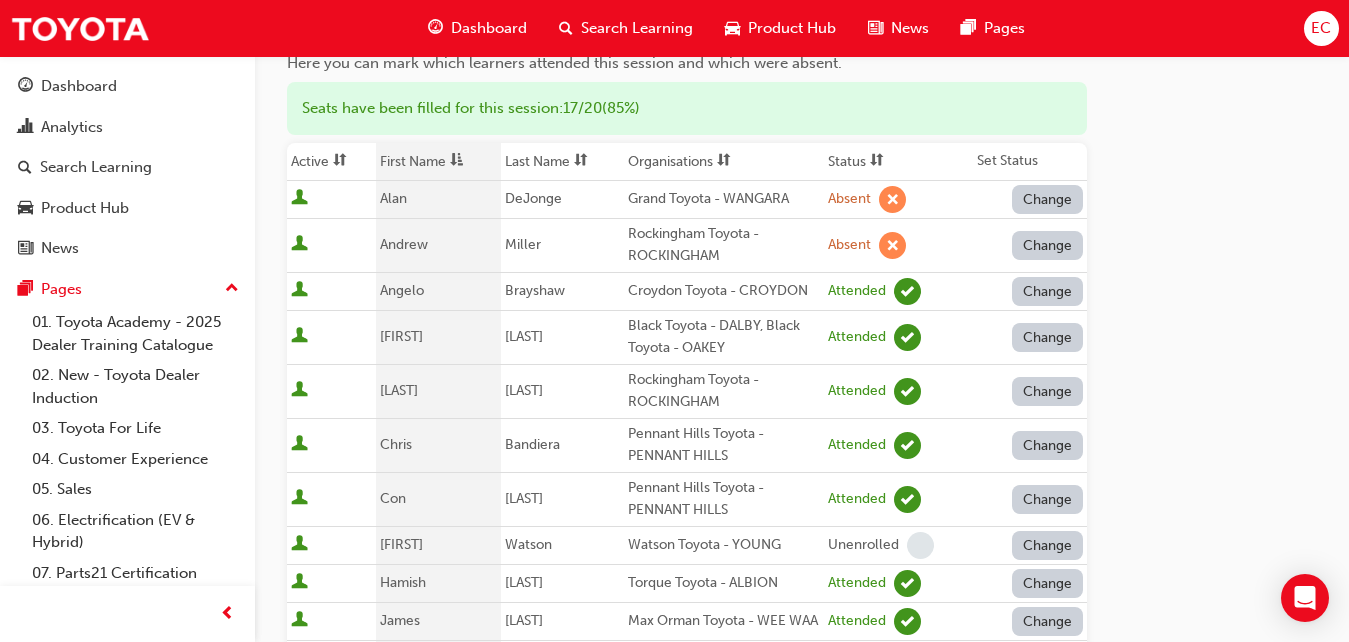 click on "Change" at bounding box center [1048, 245] 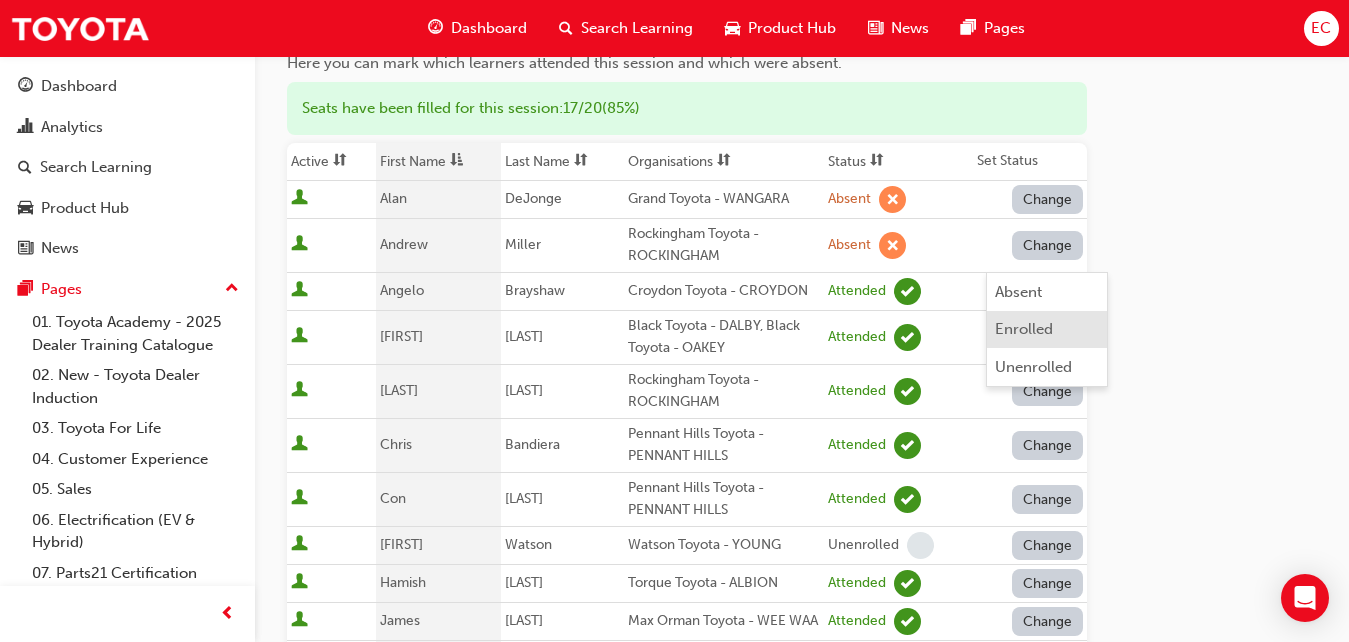 click on "Enrolled" at bounding box center (1024, 329) 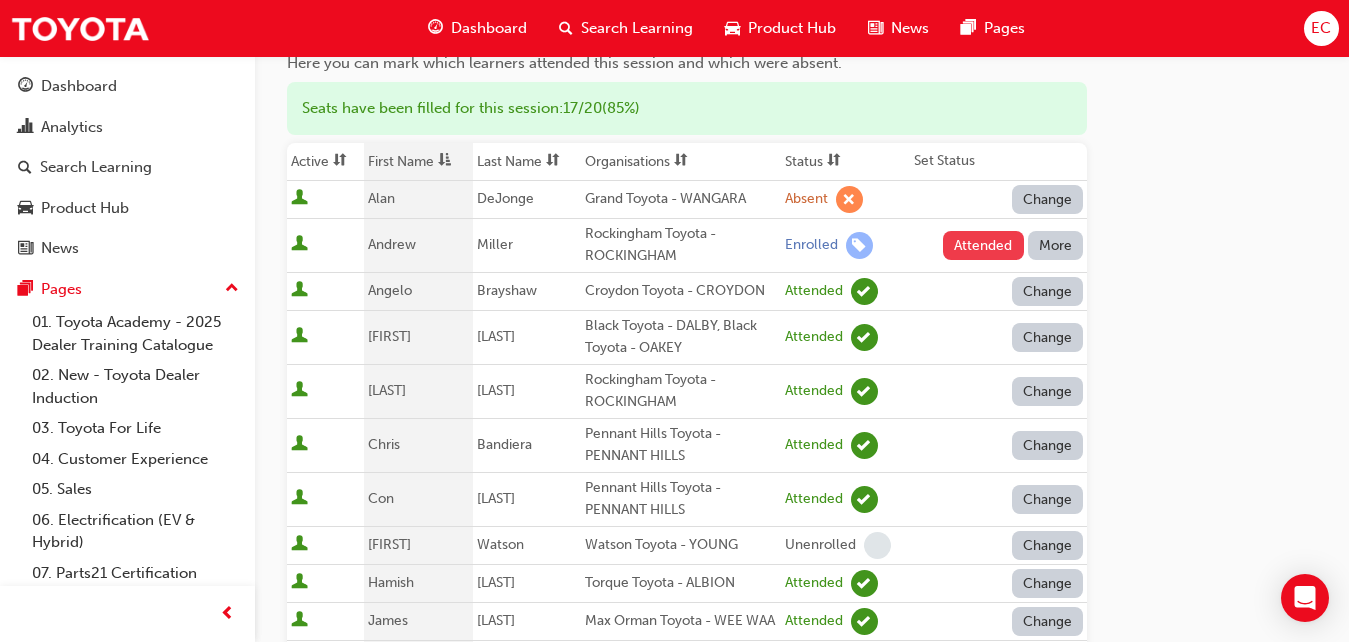 click on "Attended" at bounding box center (983, 245) 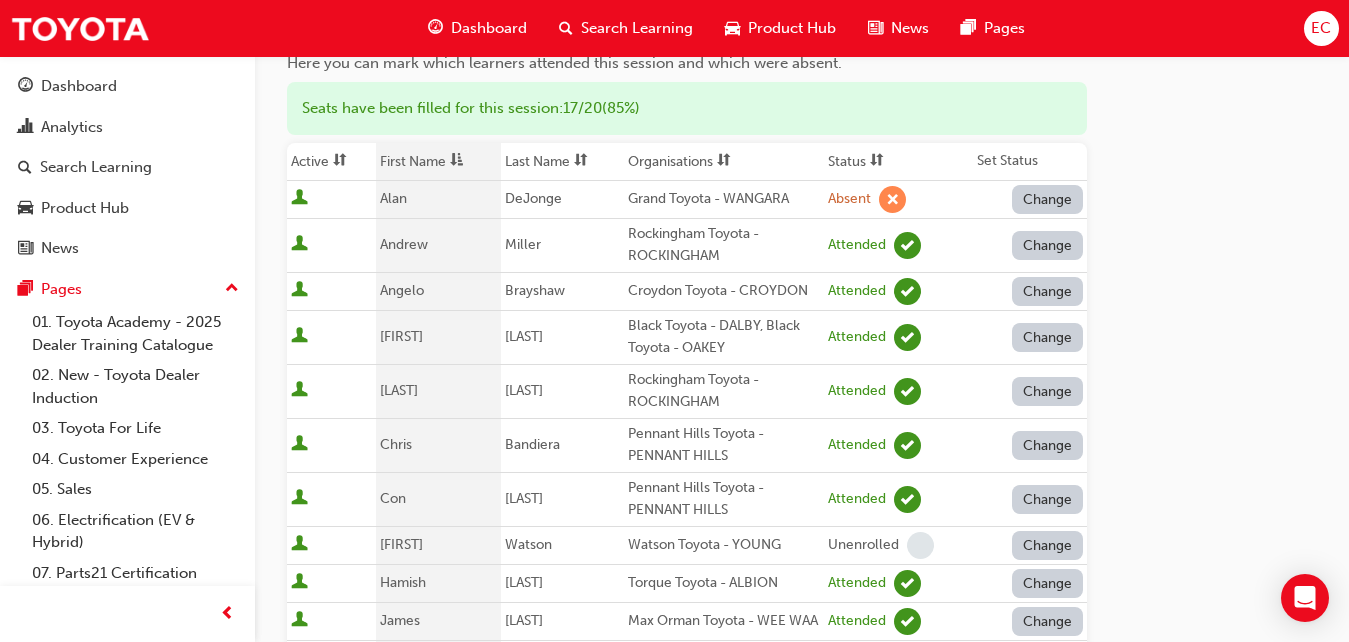click on "Change" at bounding box center [1048, 199] 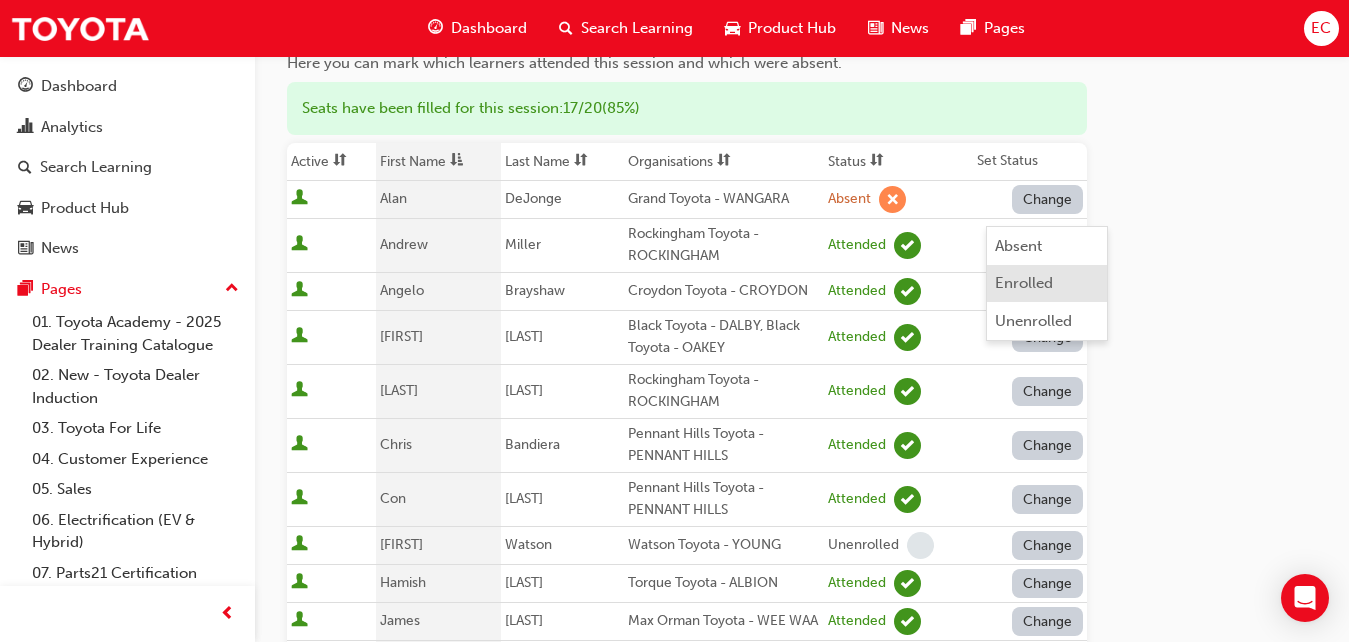 click on "Enrolled" at bounding box center (1024, 283) 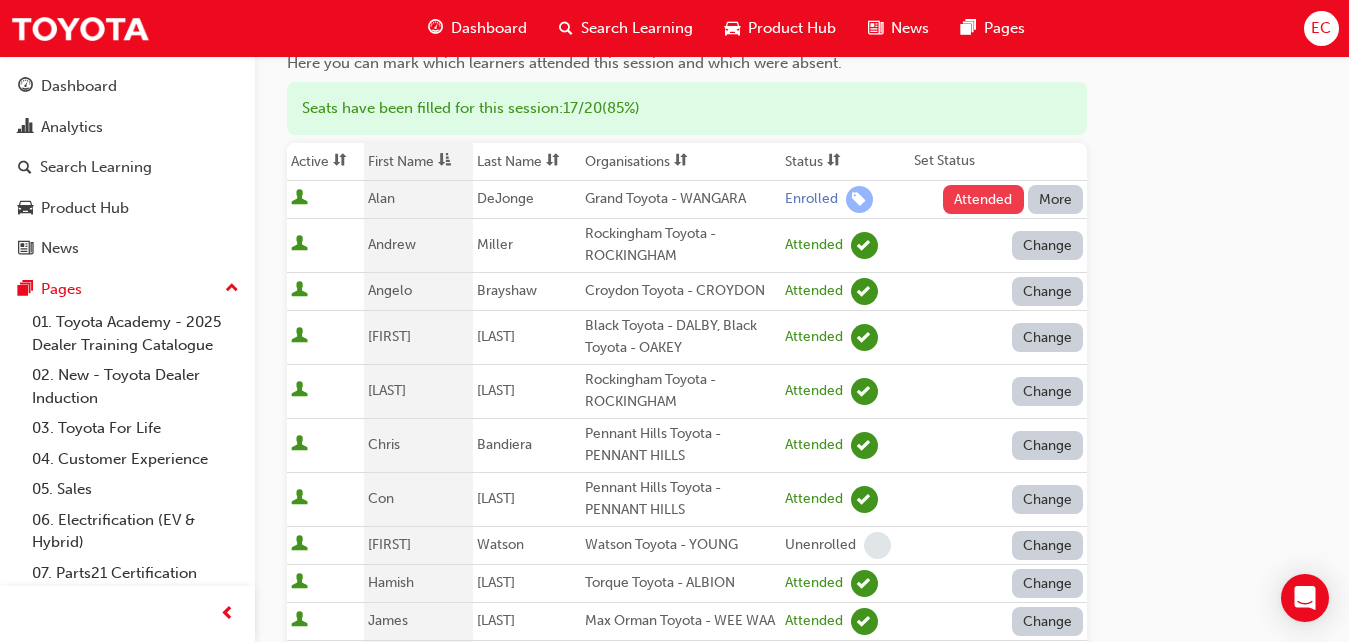 click on "Attended" at bounding box center (983, 199) 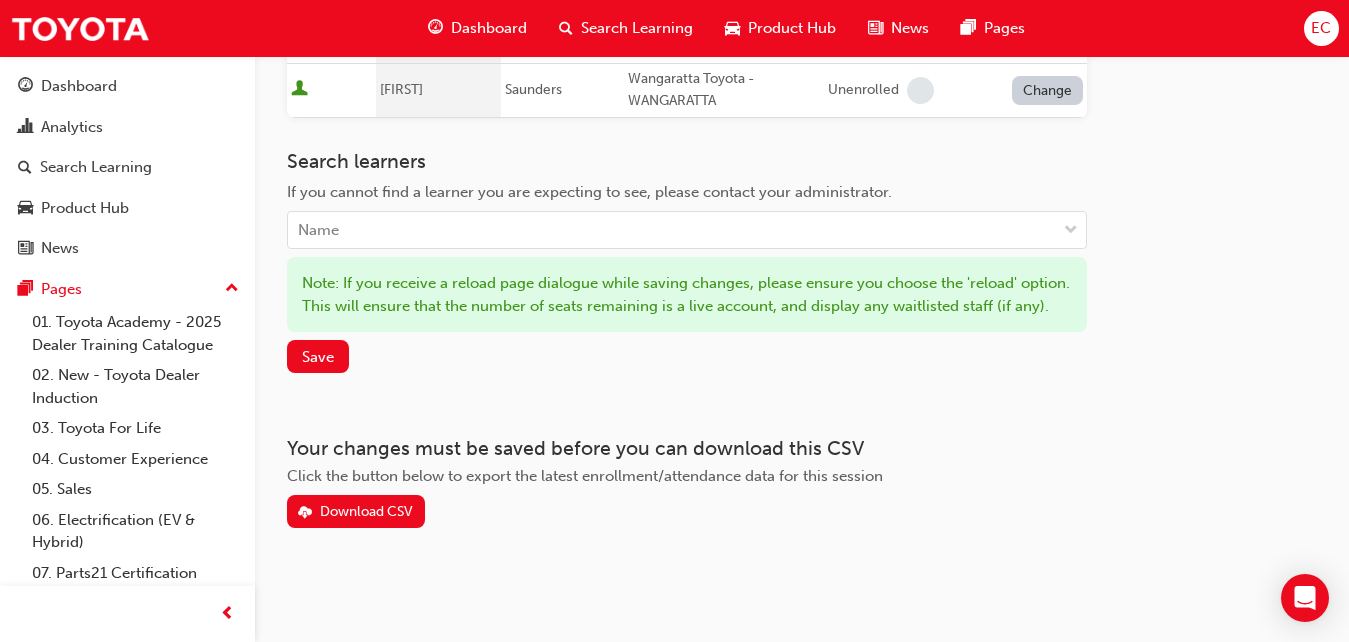 scroll, scrollTop: 1138, scrollLeft: 0, axis: vertical 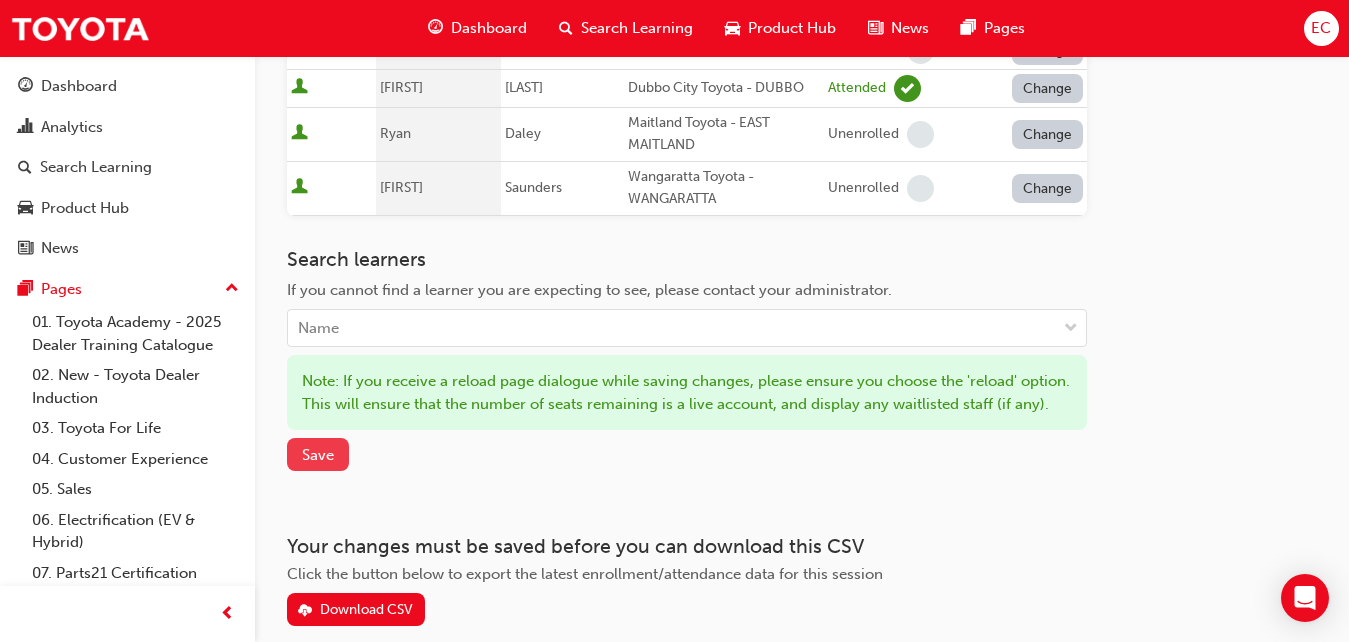 click on "Save" at bounding box center (318, 455) 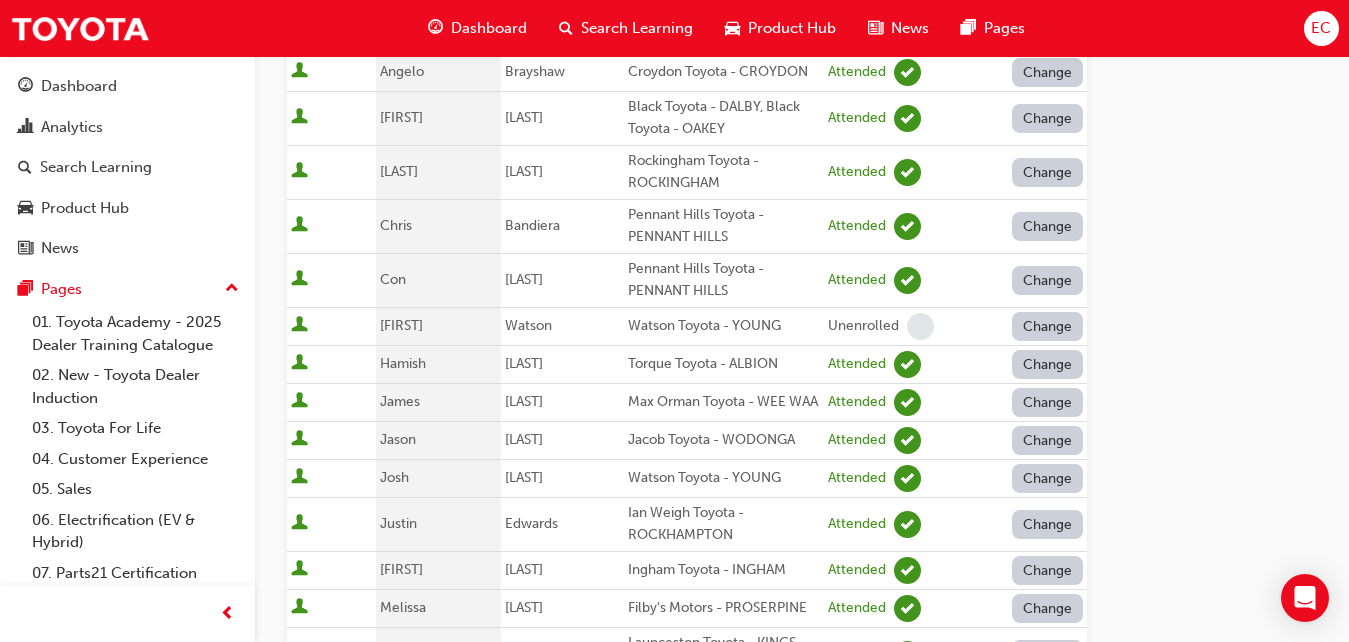 scroll, scrollTop: 0, scrollLeft: 0, axis: both 